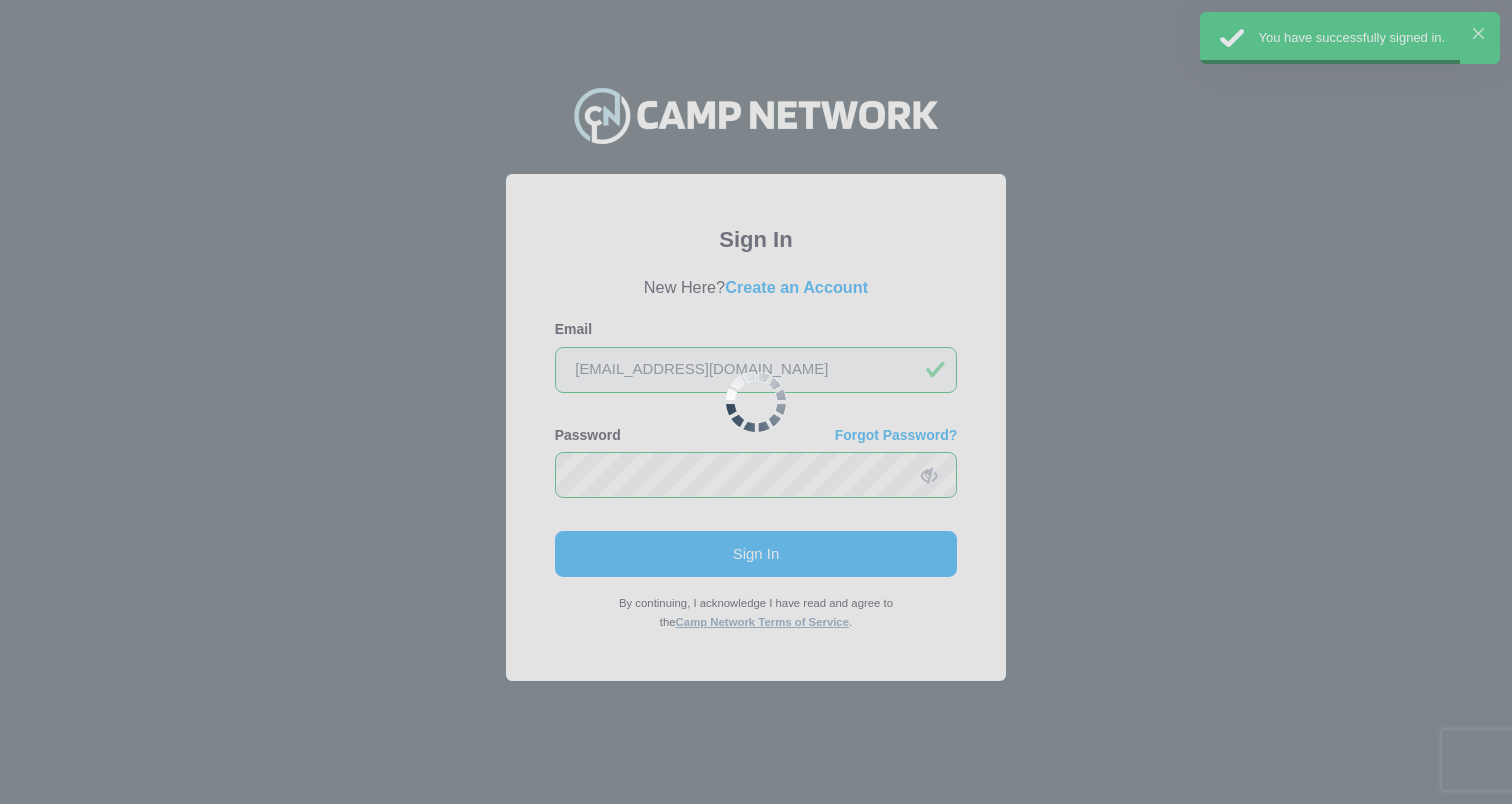 scroll, scrollTop: 0, scrollLeft: 0, axis: both 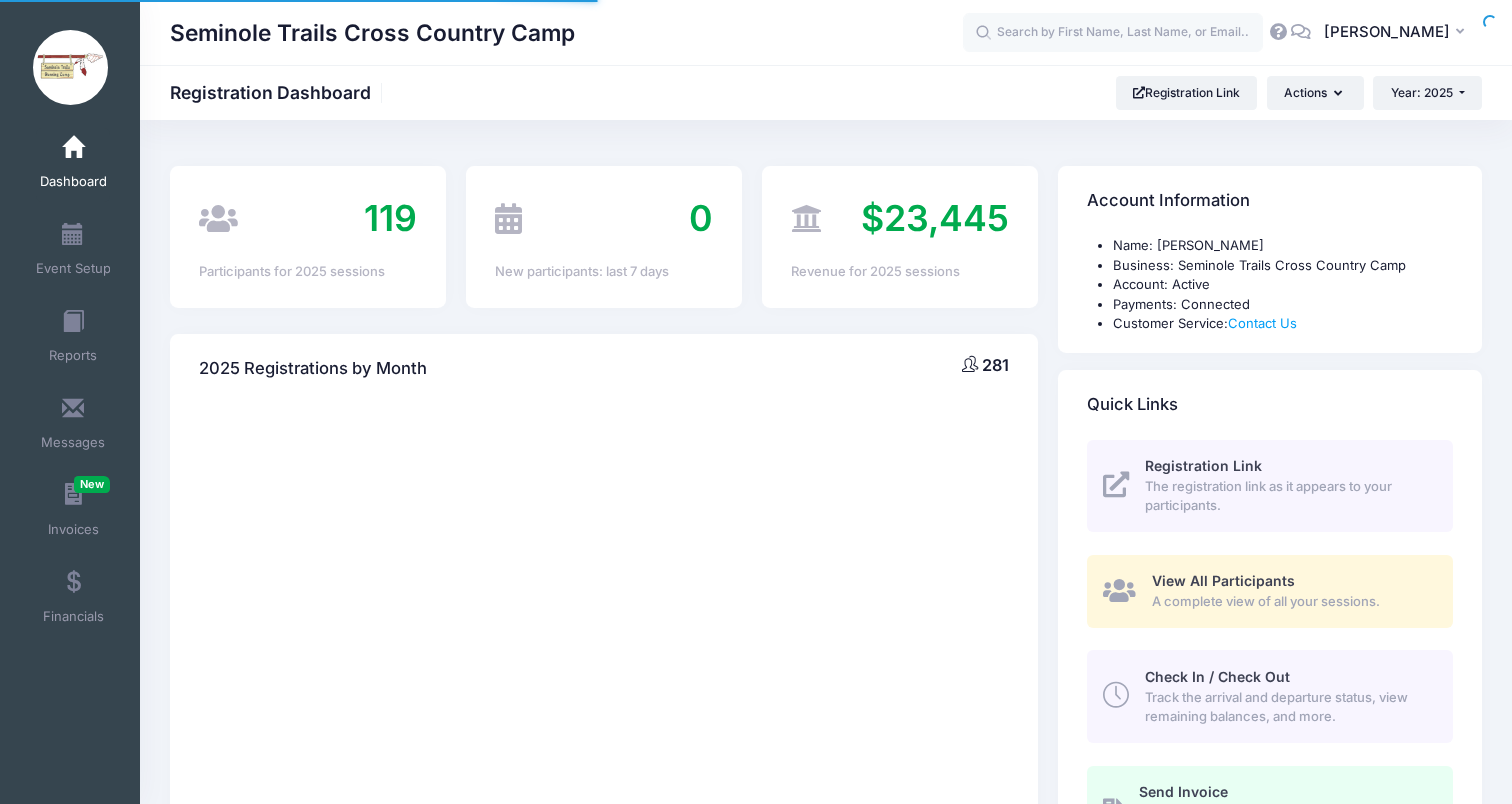select 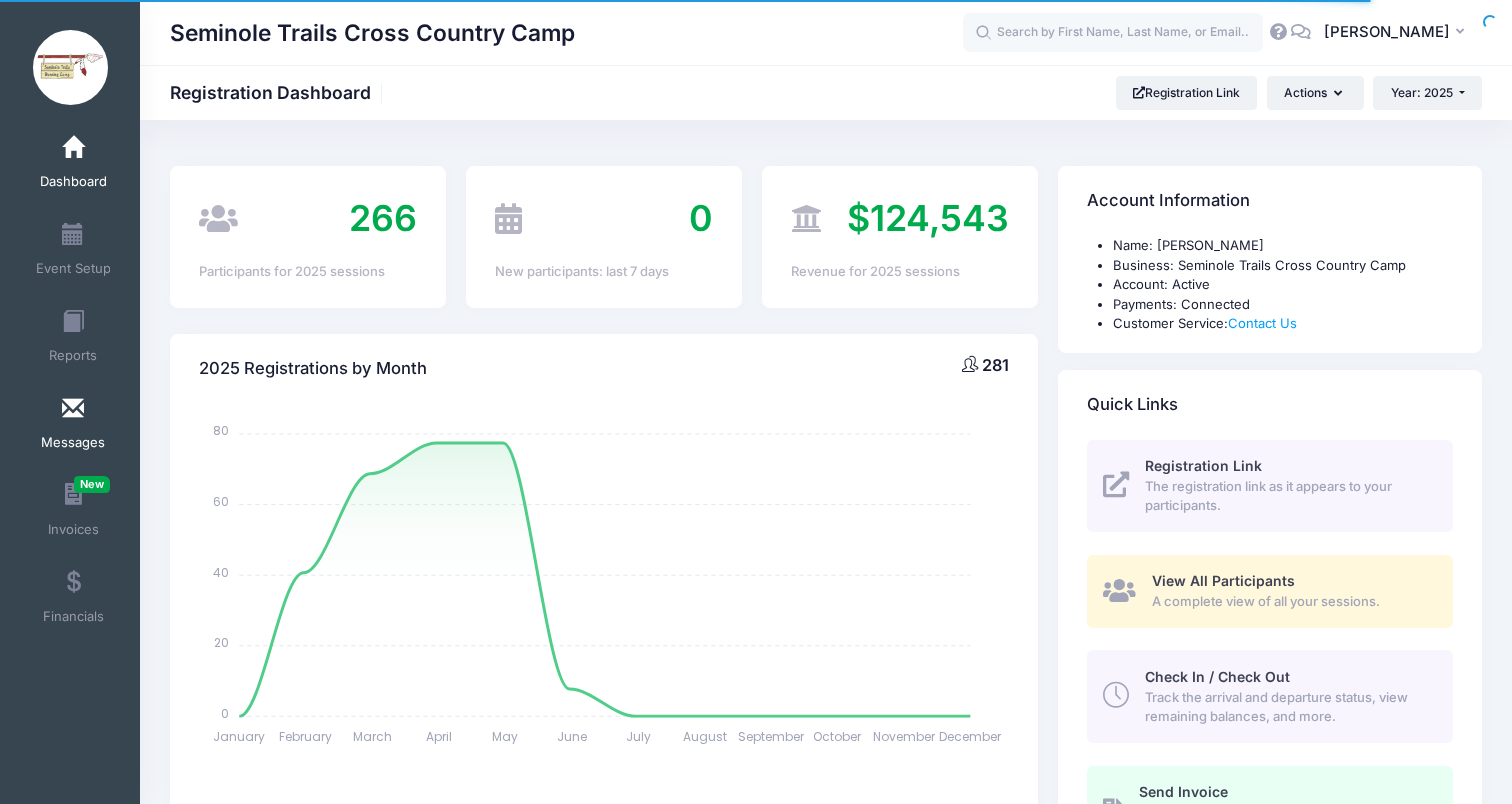 click at bounding box center (73, 409) 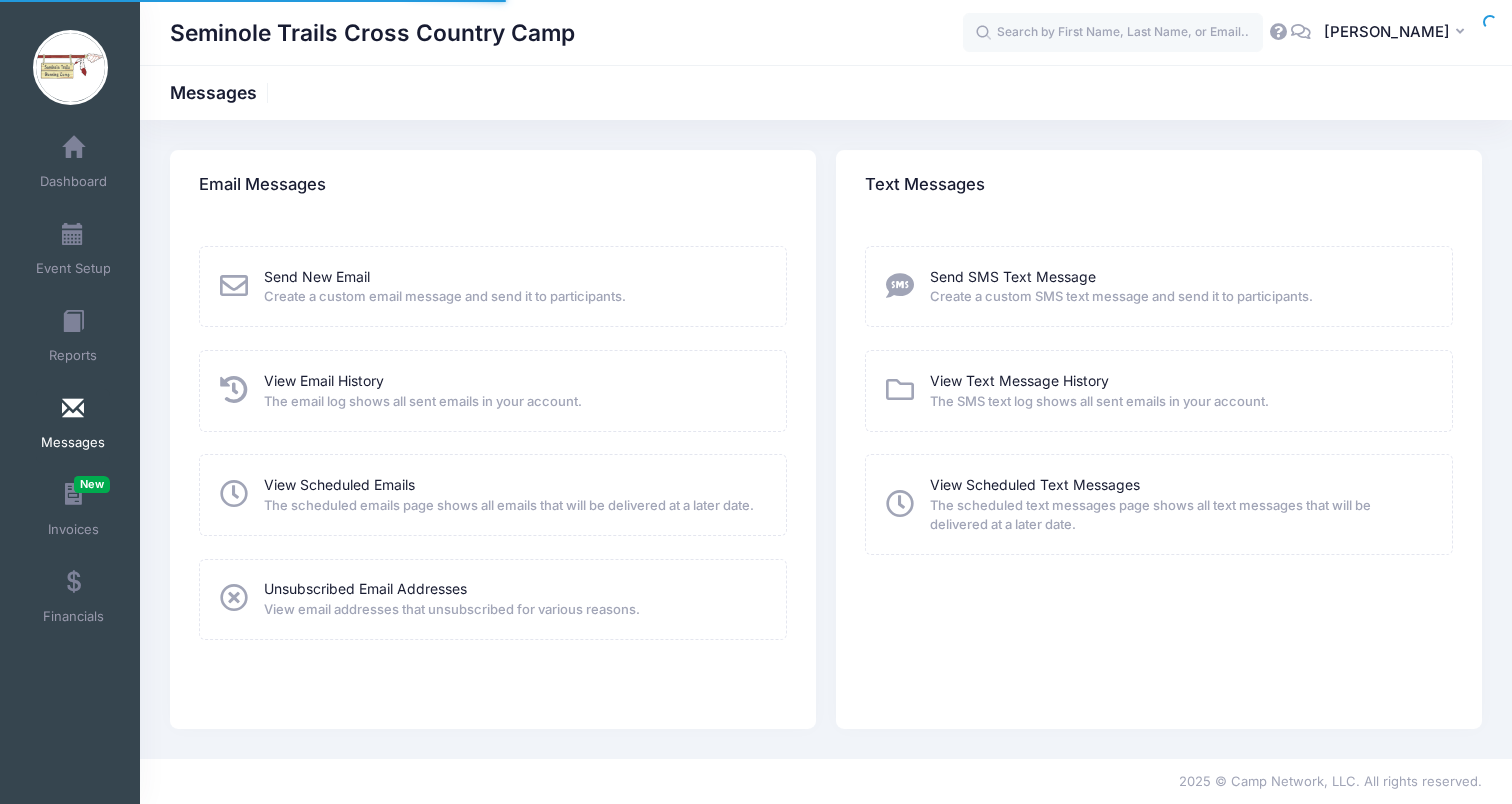 scroll, scrollTop: 0, scrollLeft: 0, axis: both 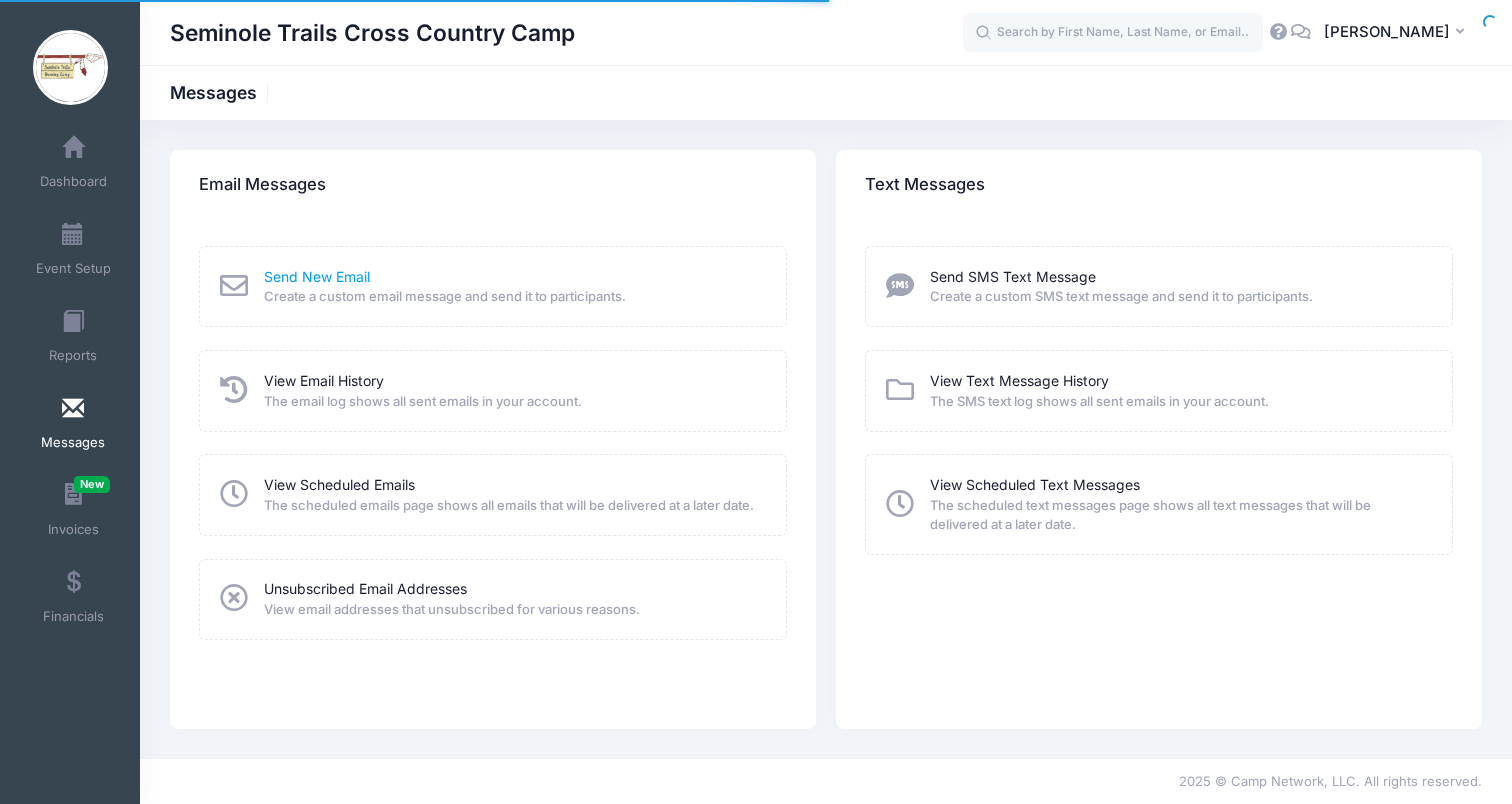 click on "Send New Email" at bounding box center [317, 276] 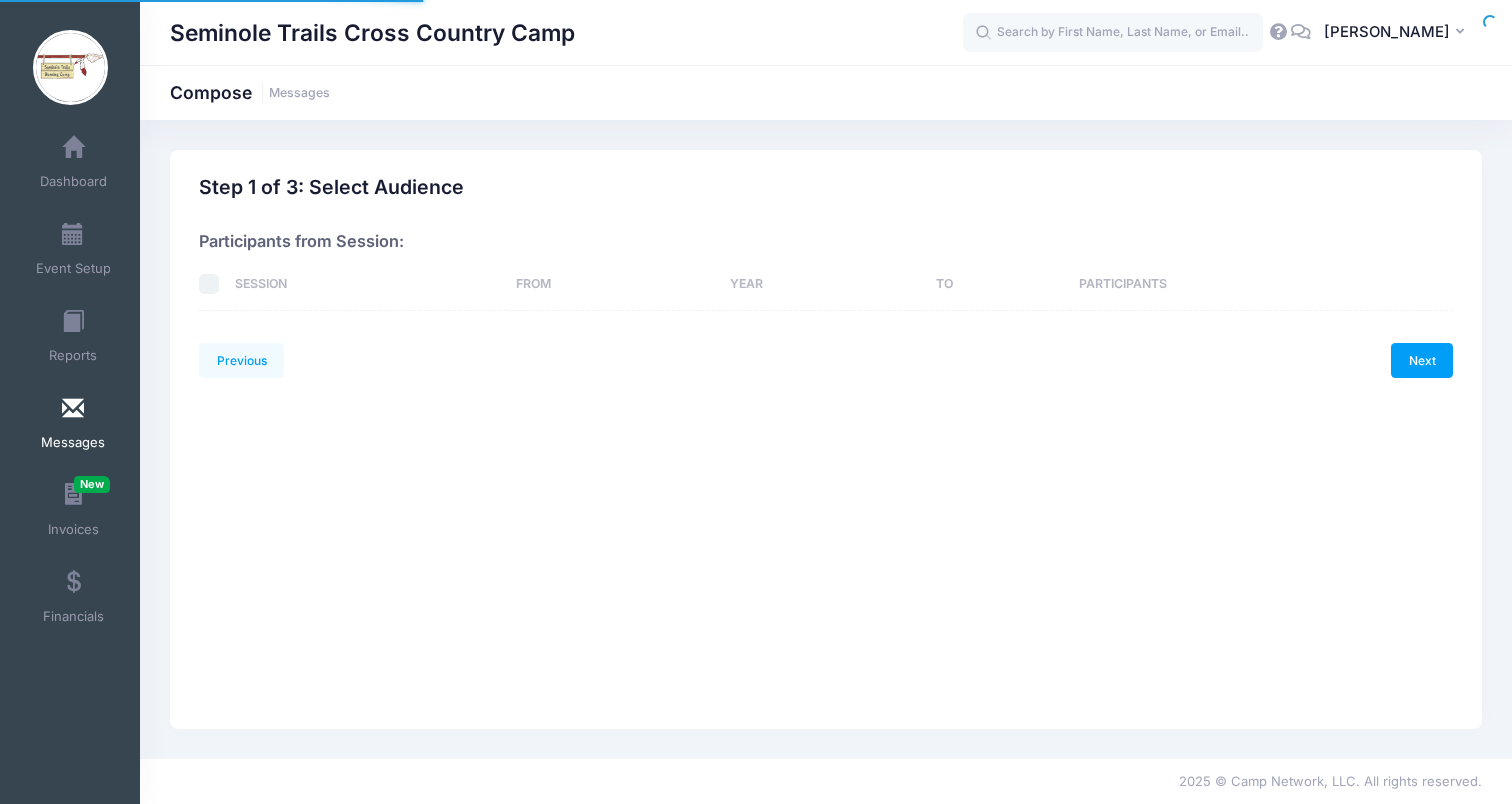 scroll, scrollTop: 0, scrollLeft: 0, axis: both 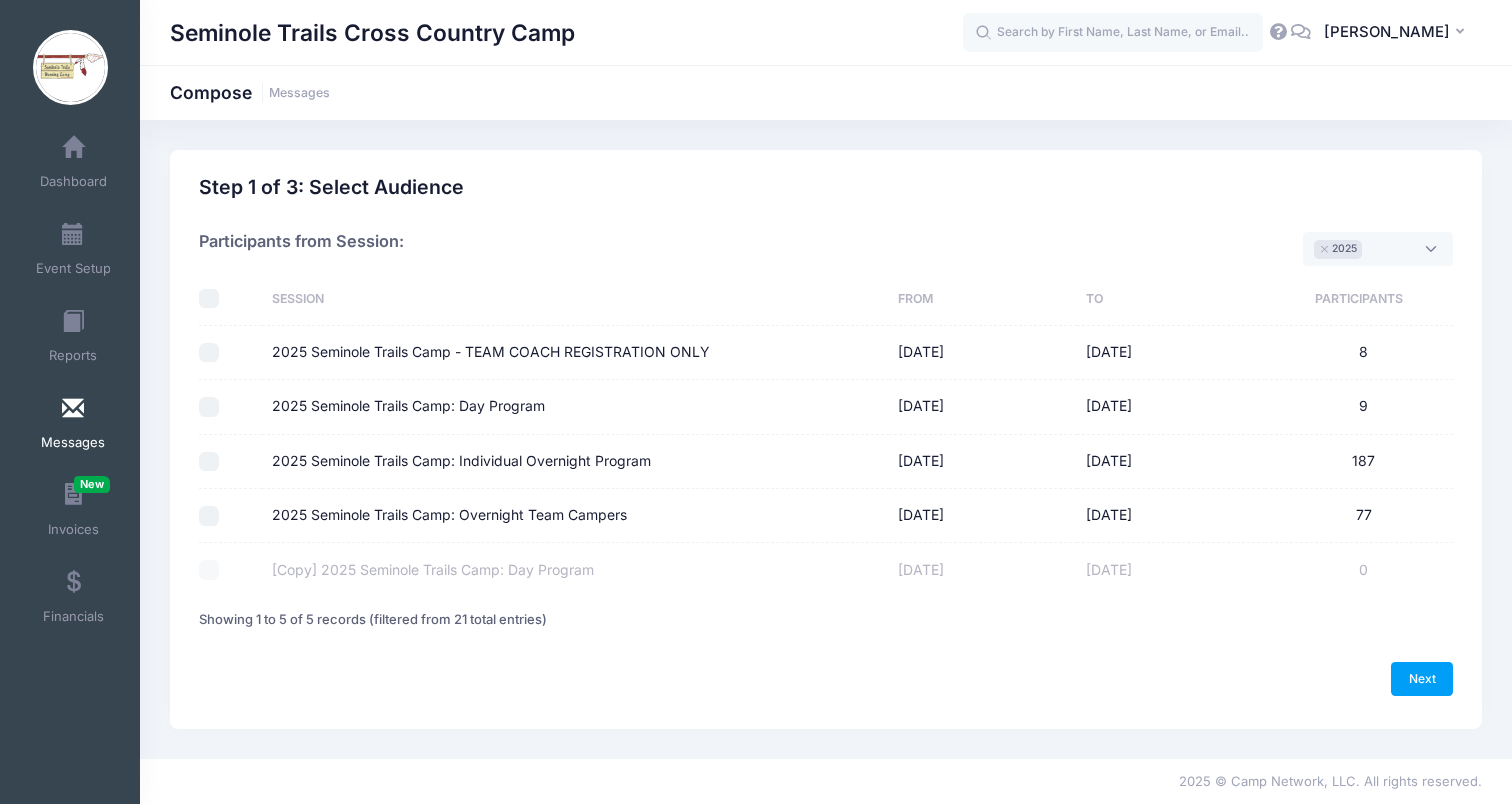 click on "2025 Seminole Trails Camp - TEAM COACH REGISTRATION ONLY" at bounding box center (209, 353) 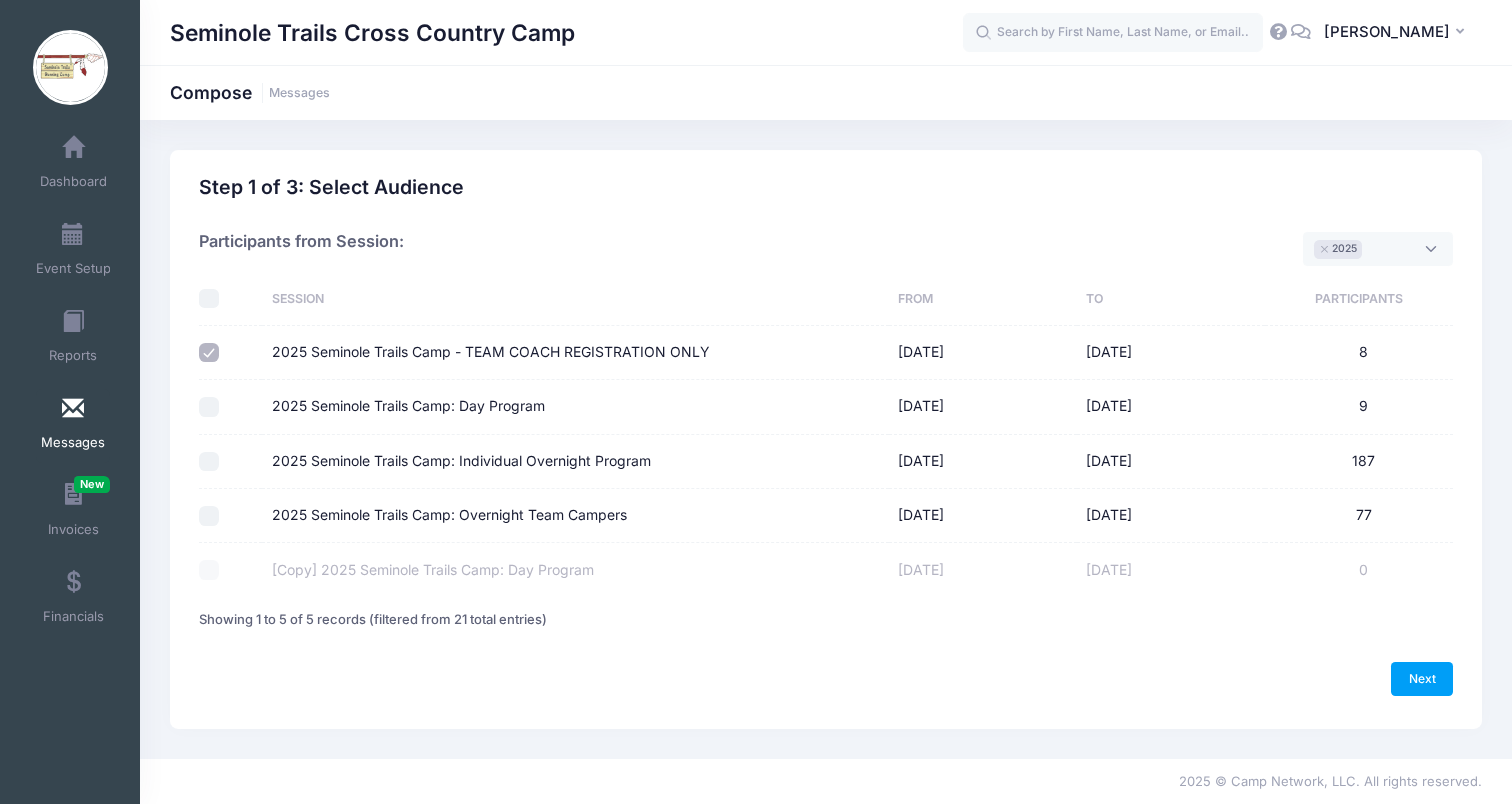 click on "2025 Seminole Trails Camp: Day Program" at bounding box center [209, 407] 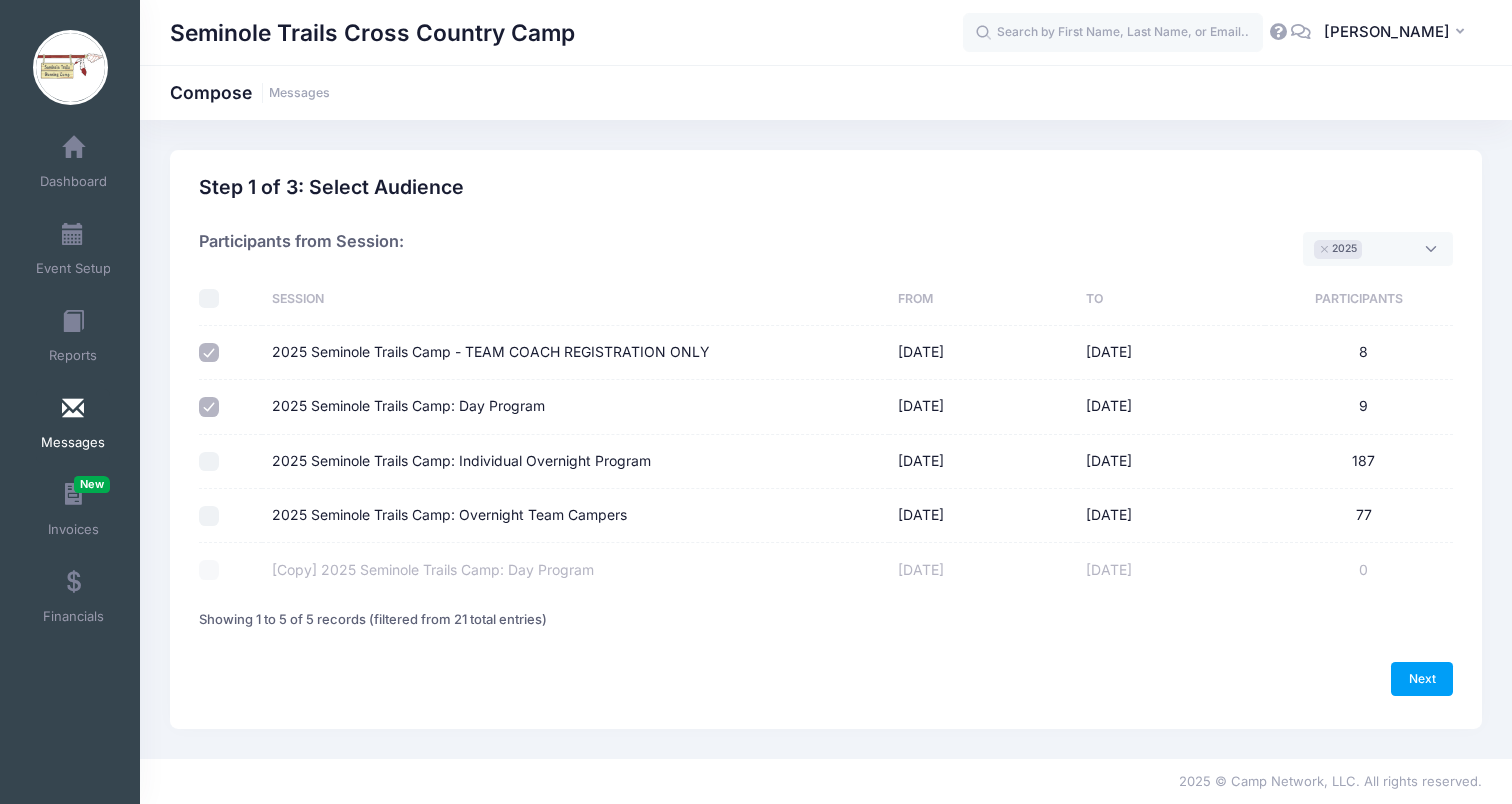 click at bounding box center [230, 462] 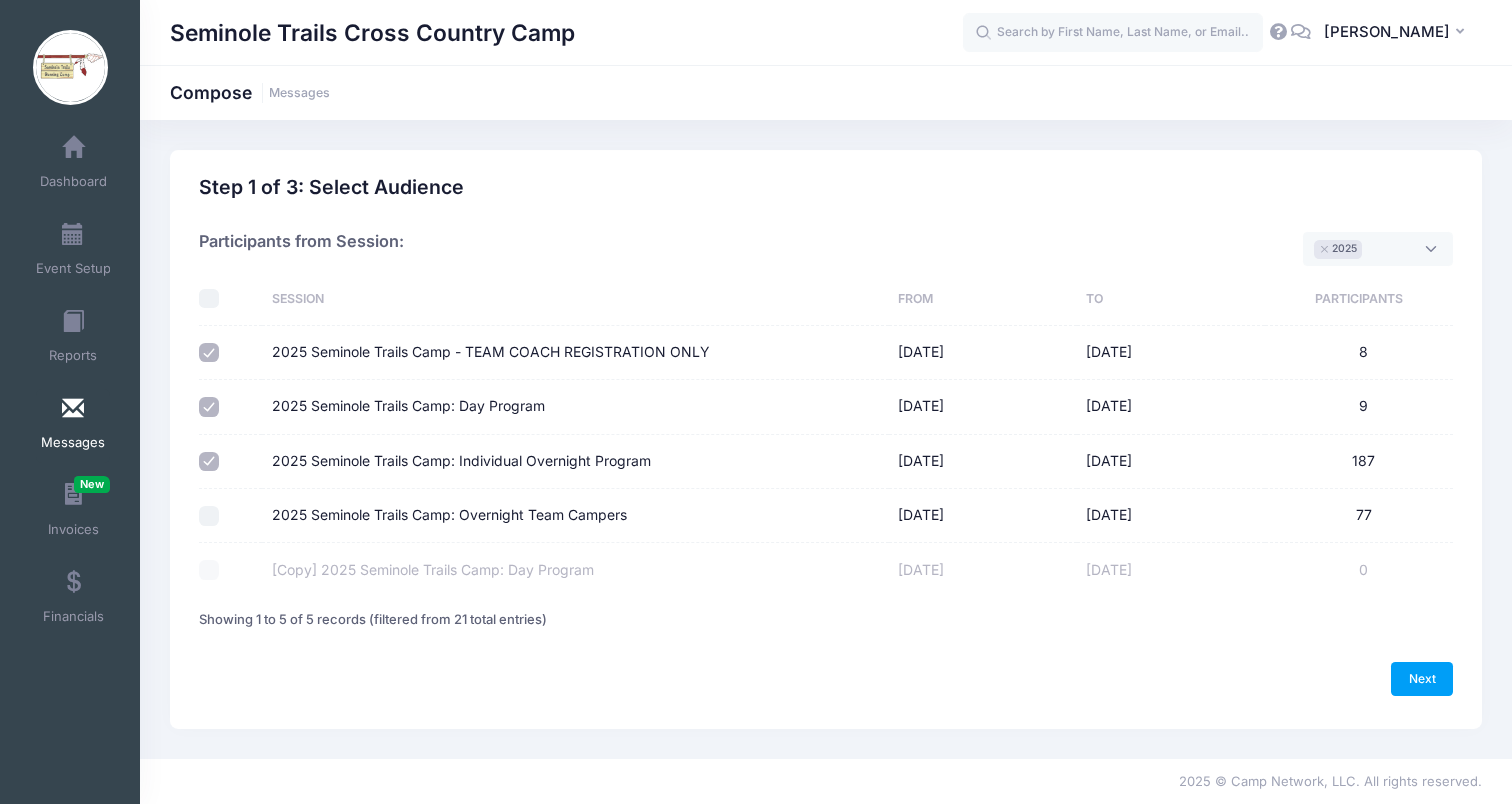 click on "2025 Seminole Trails Camp: Overnight Team Campers" at bounding box center (209, 516) 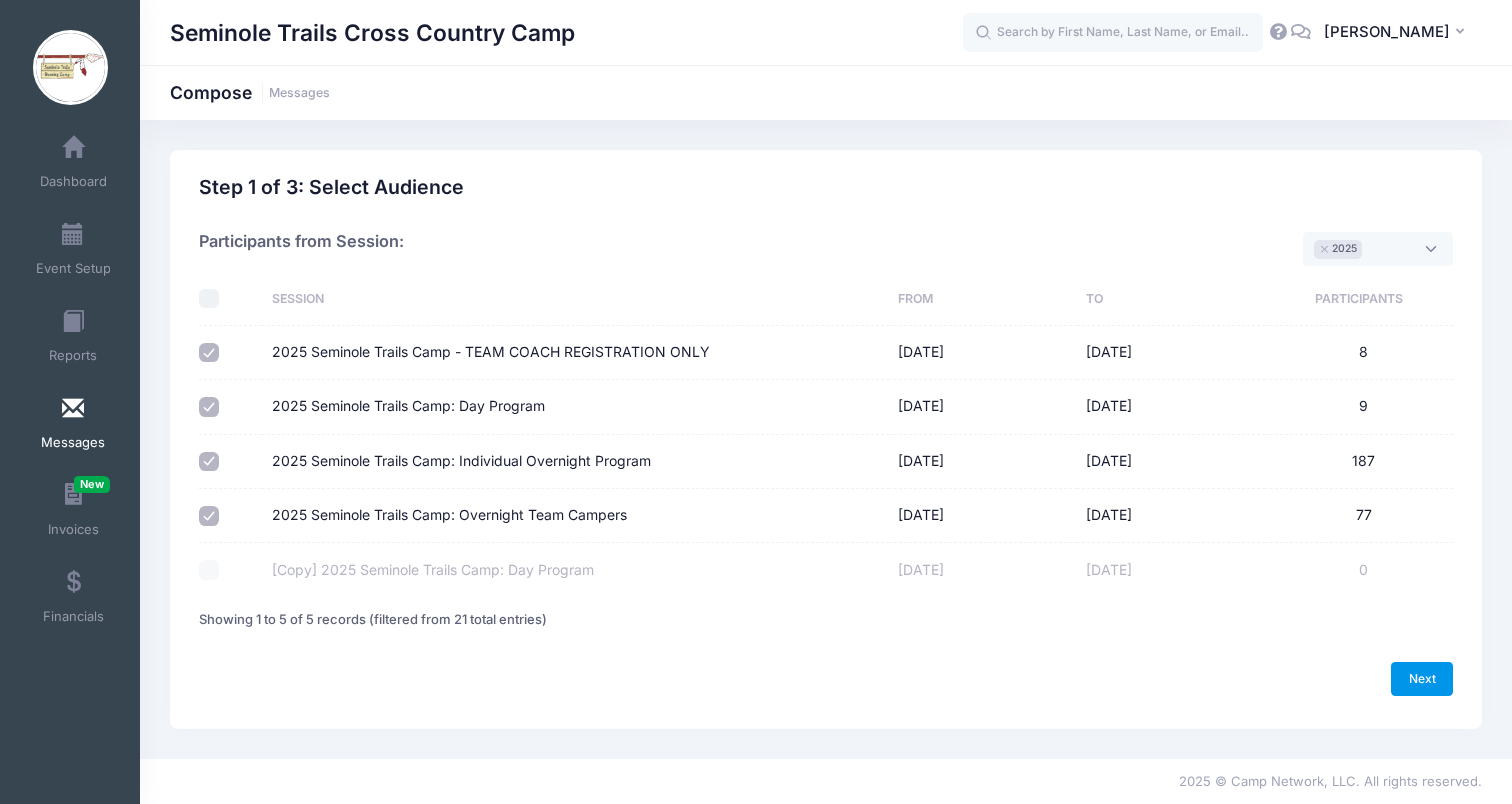 click on "Next" at bounding box center [1422, 679] 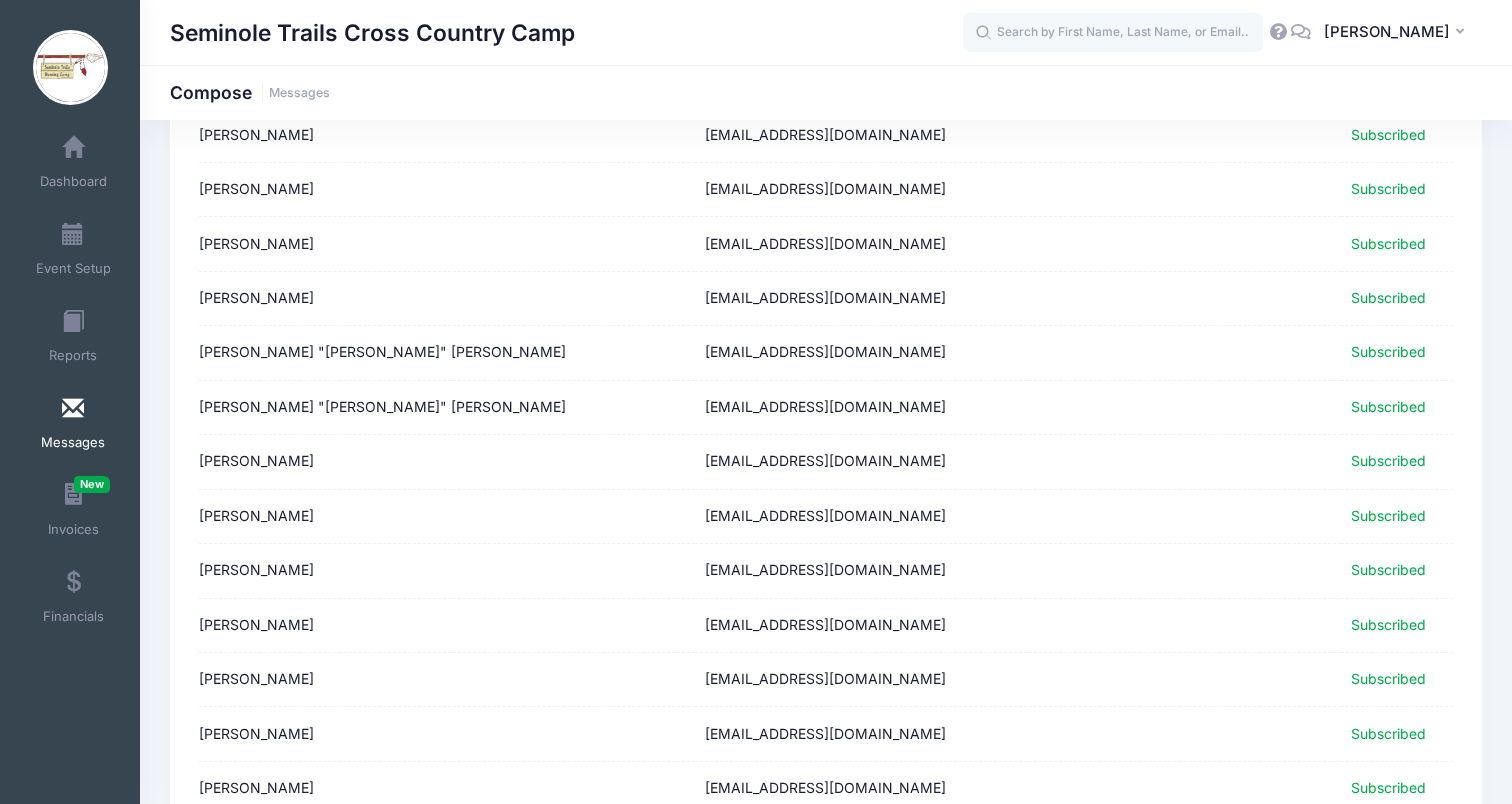 scroll, scrollTop: 2434, scrollLeft: 0, axis: vertical 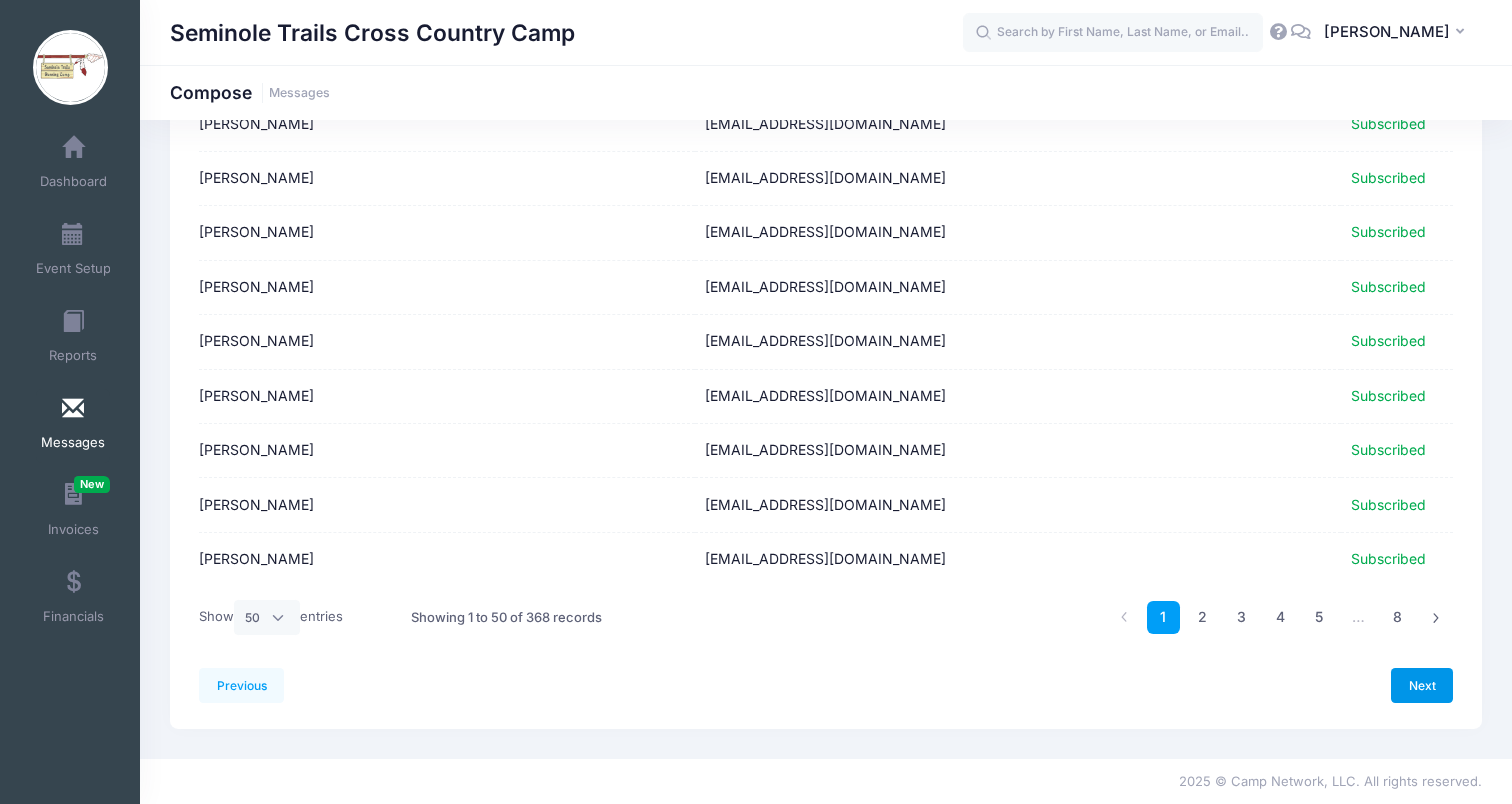 click on "Next" at bounding box center (1422, 685) 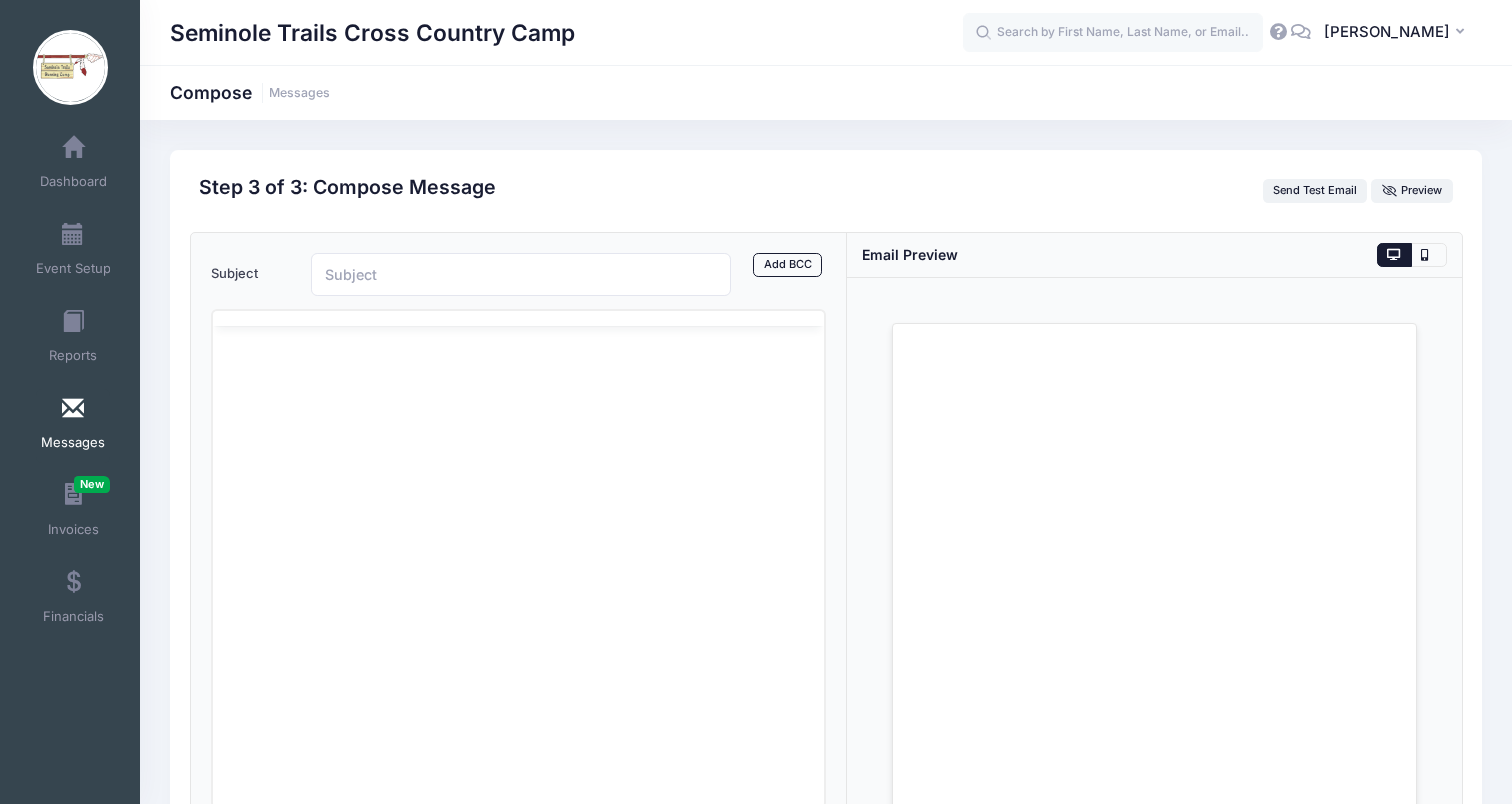 scroll, scrollTop: 0, scrollLeft: 0, axis: both 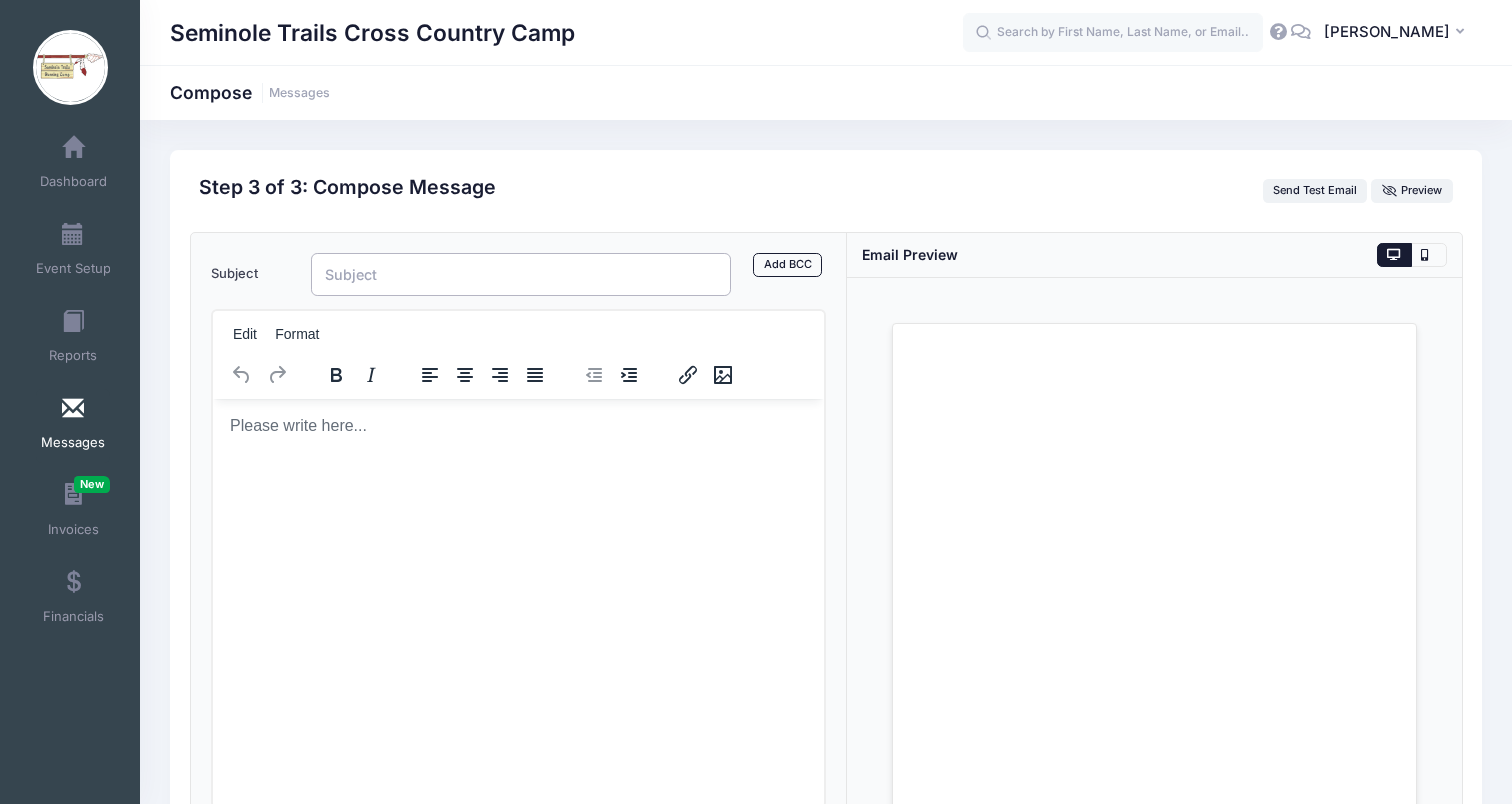 click on "Subject" at bounding box center (521, 274) 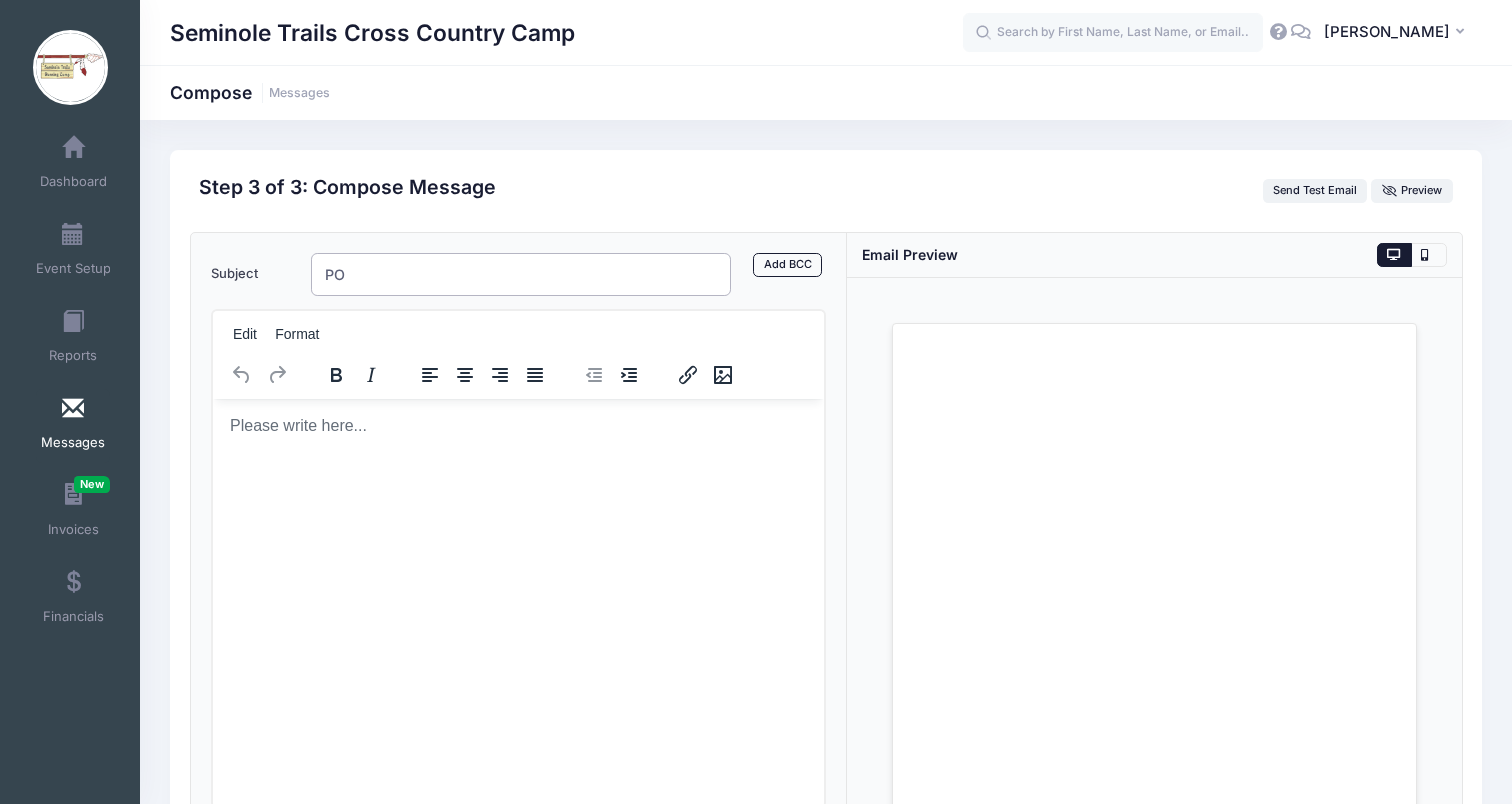type on "P" 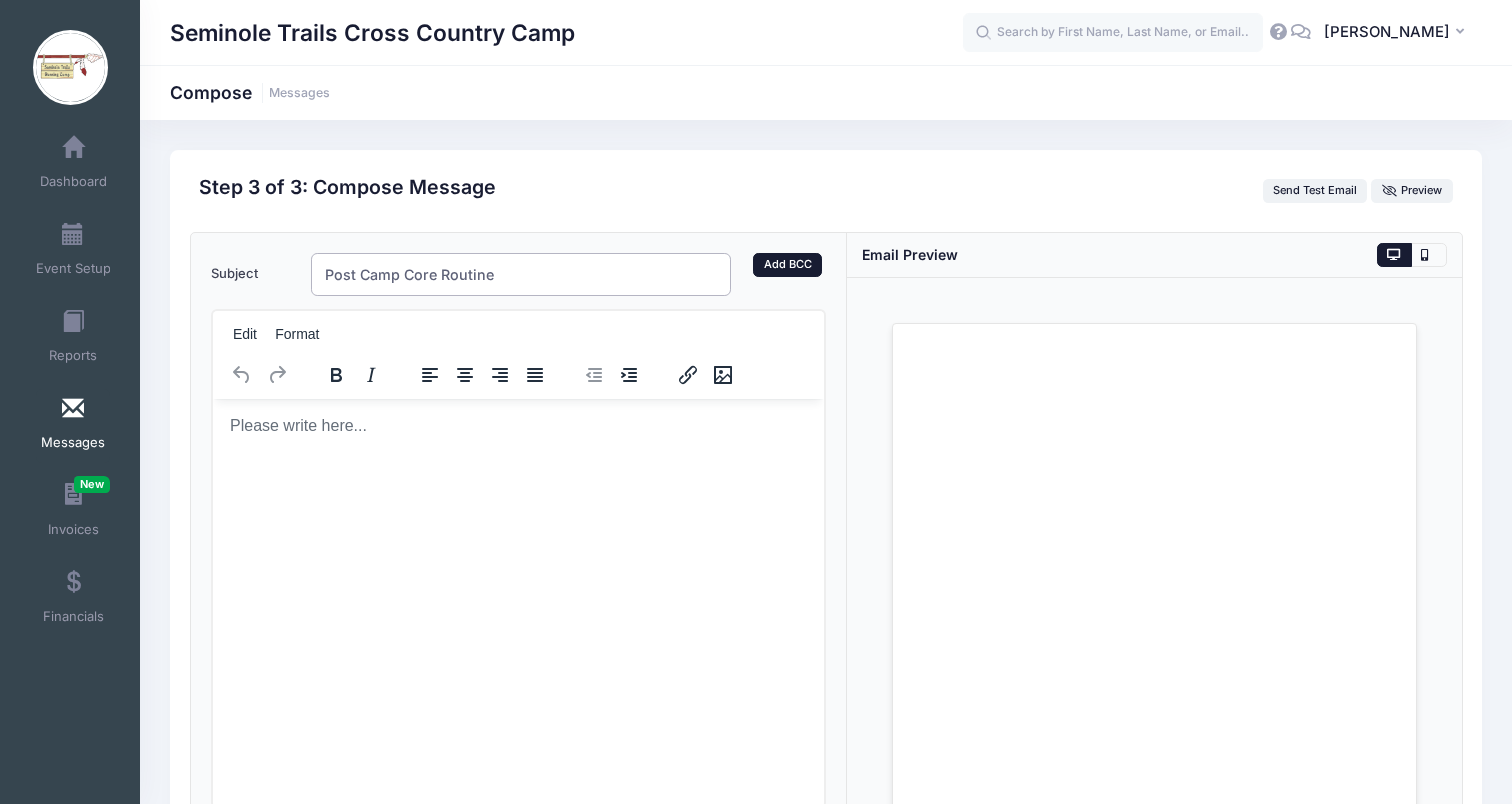 type on "Post Camp Core Routine" 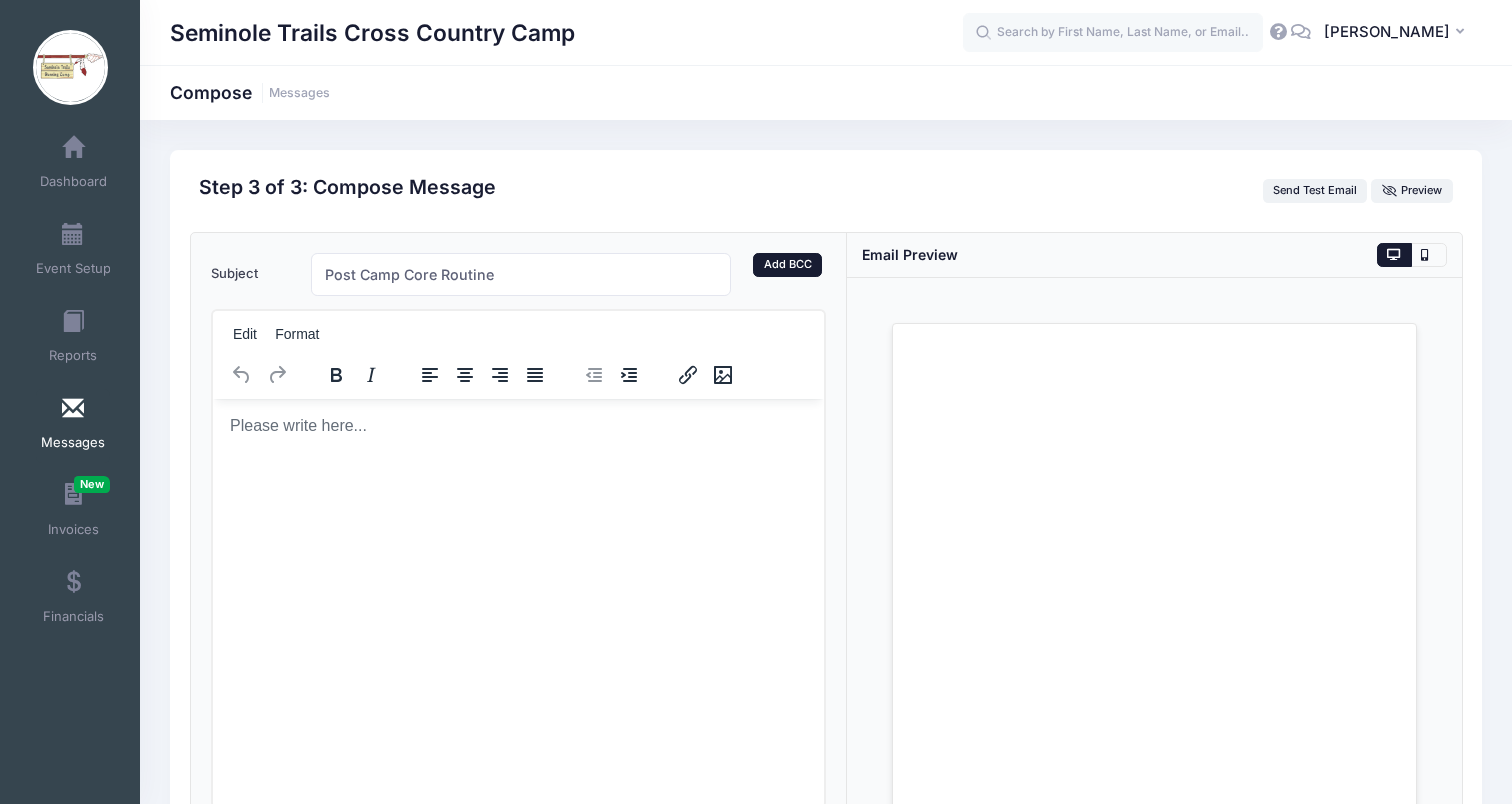 click on "Add BCC" at bounding box center (787, 265) 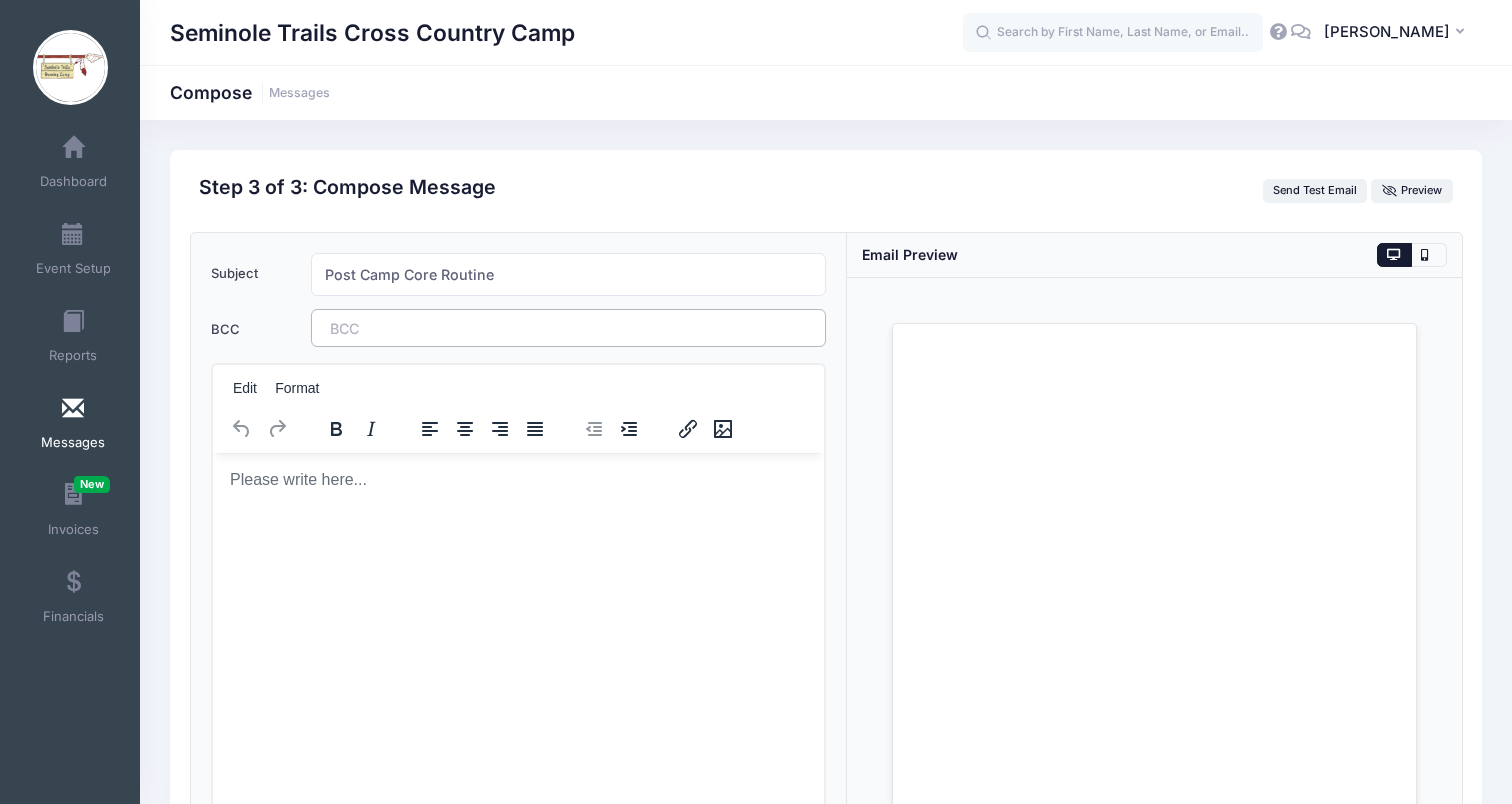 click on "​" at bounding box center (568, 328) 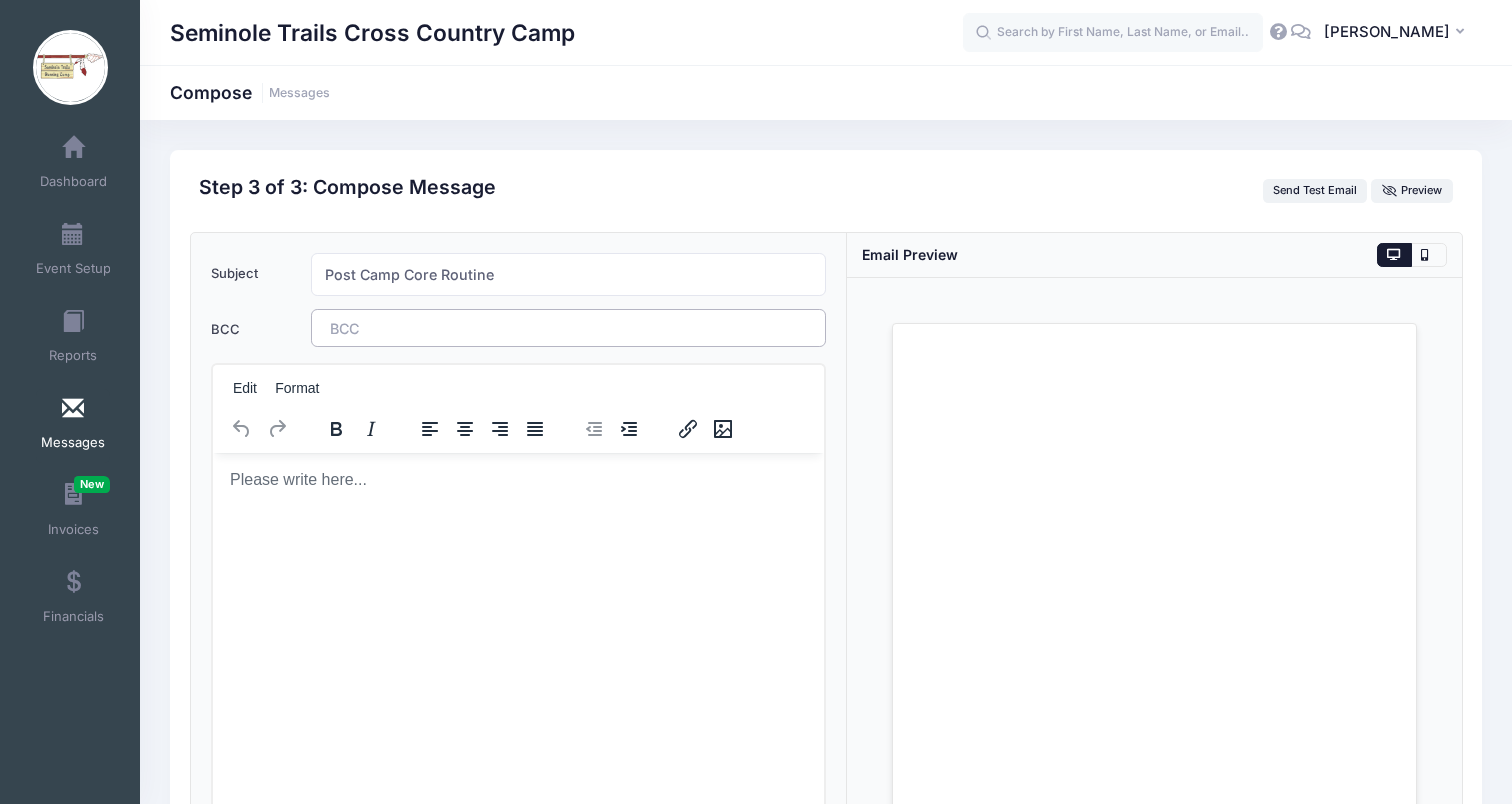 type 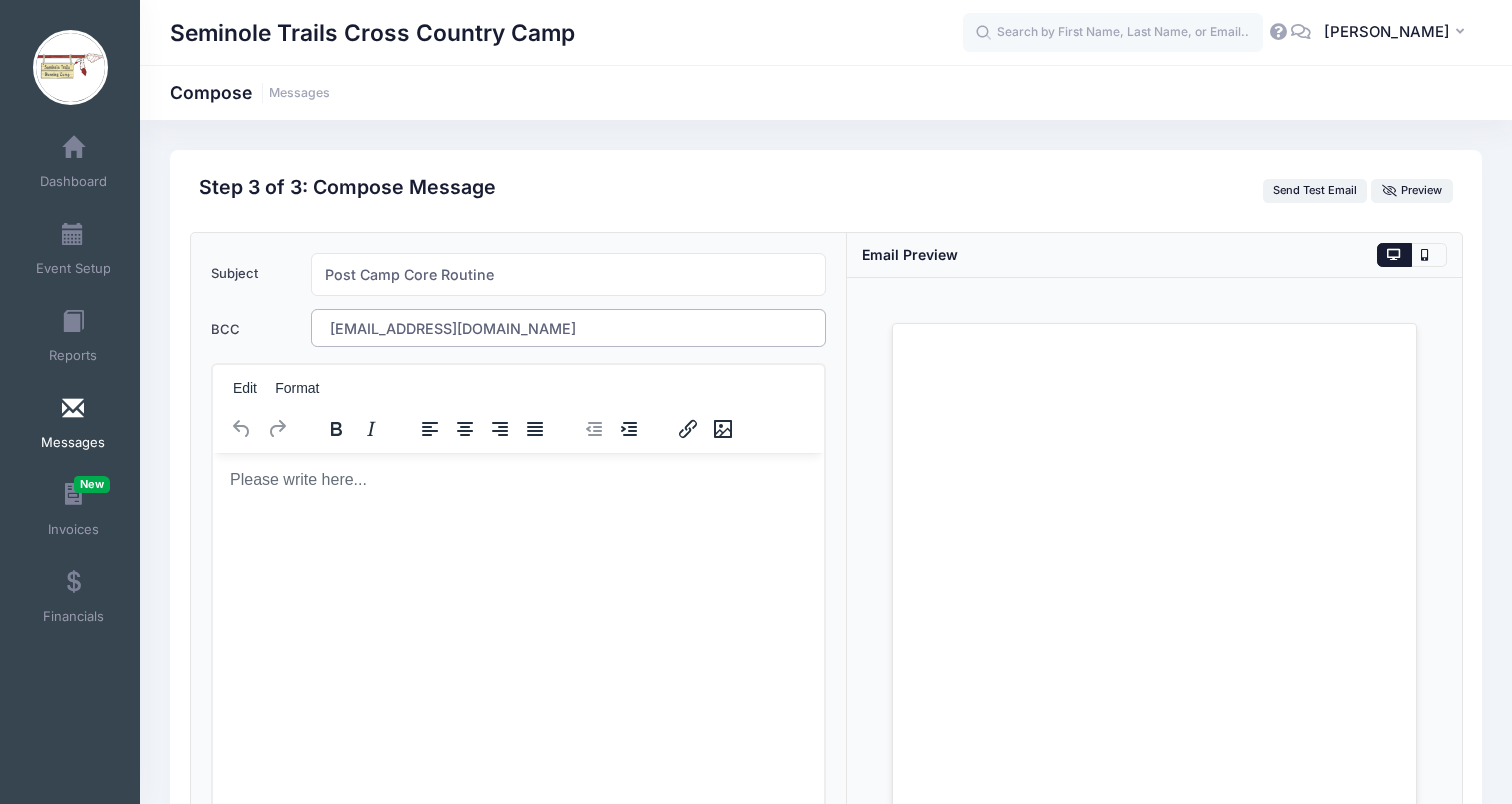 click at bounding box center [517, 479] 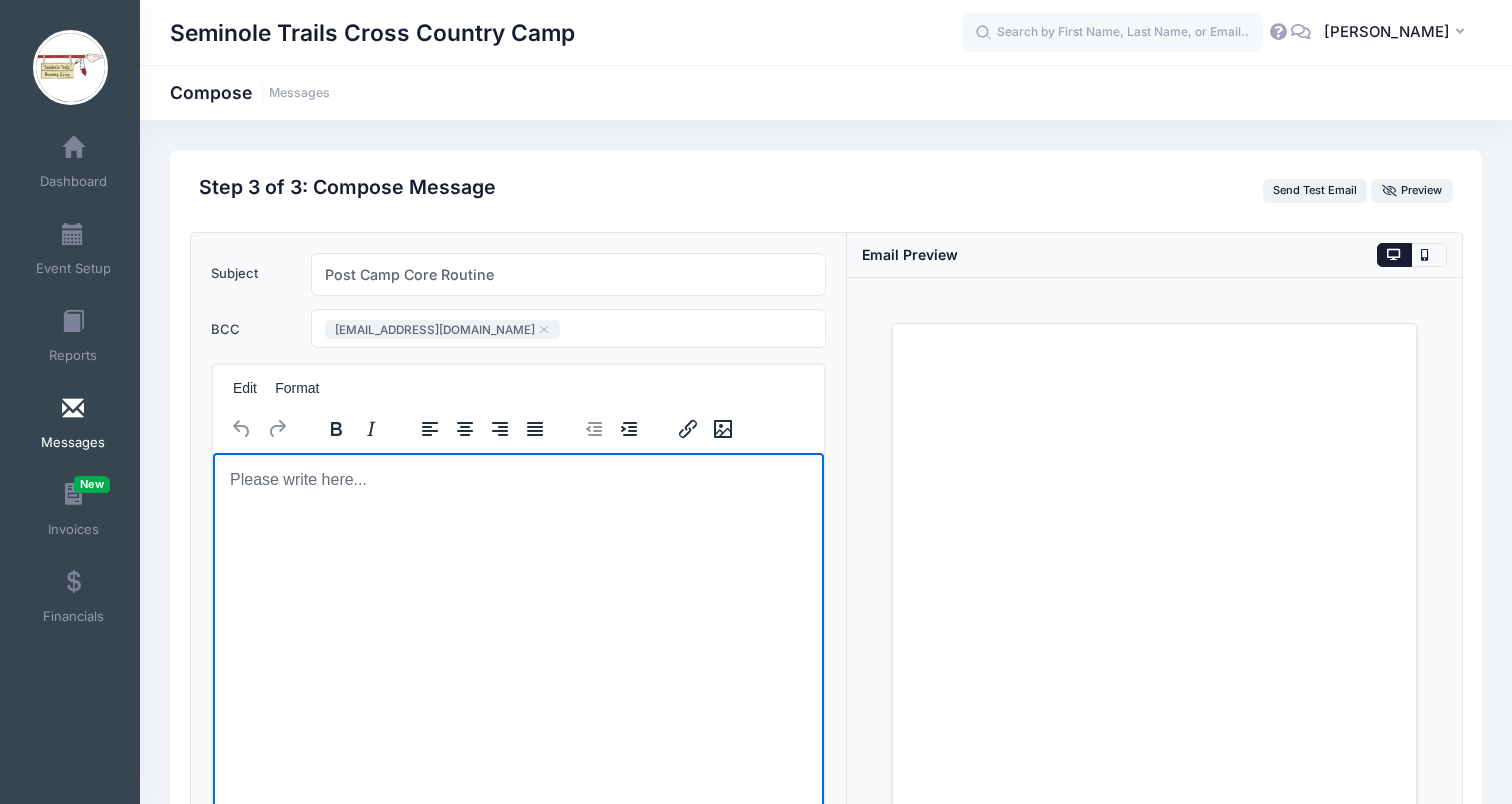 type 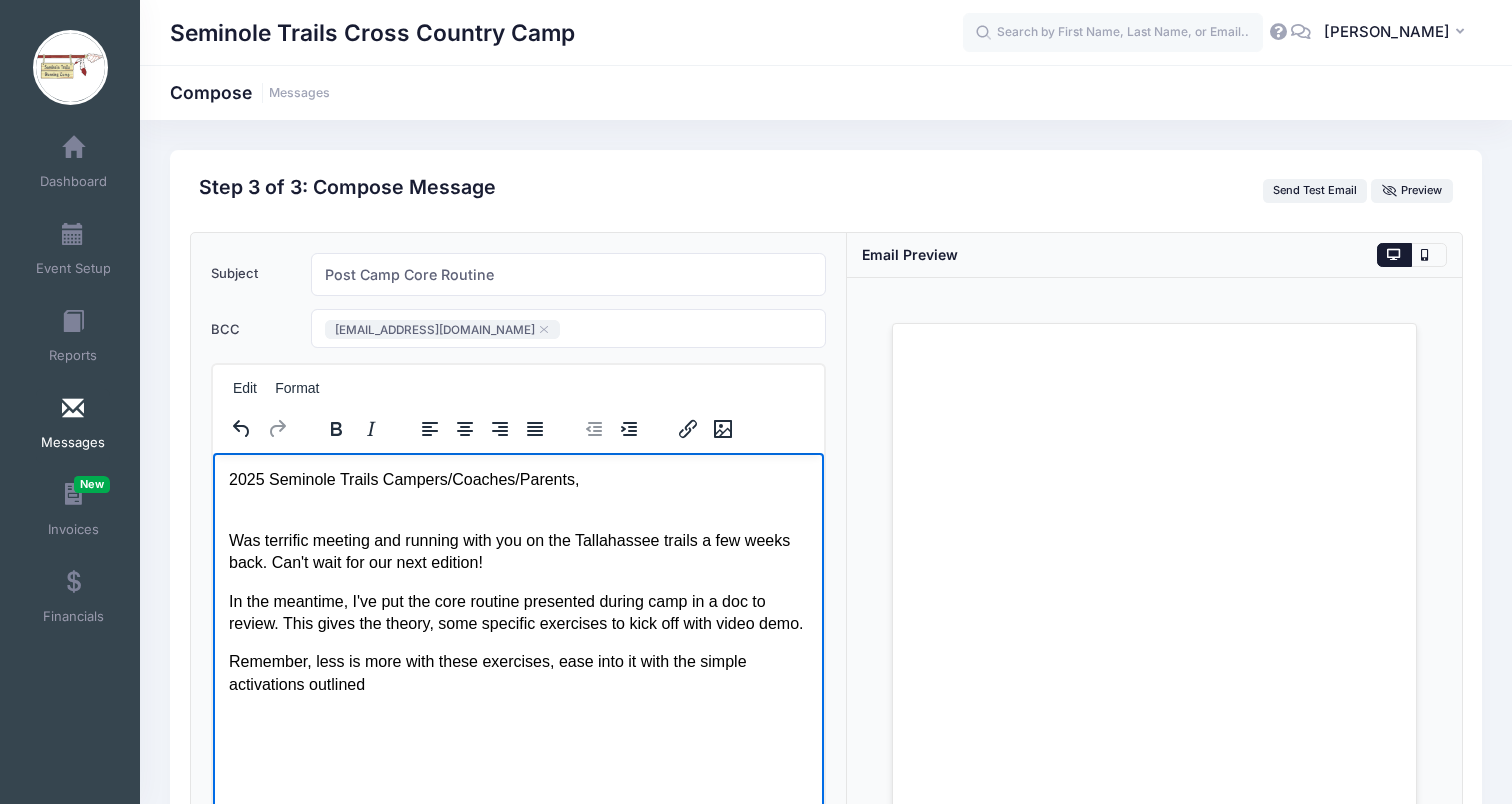 drag, startPoint x: 410, startPoint y: 712, endPoint x: 707, endPoint y: 691, distance: 297.7415 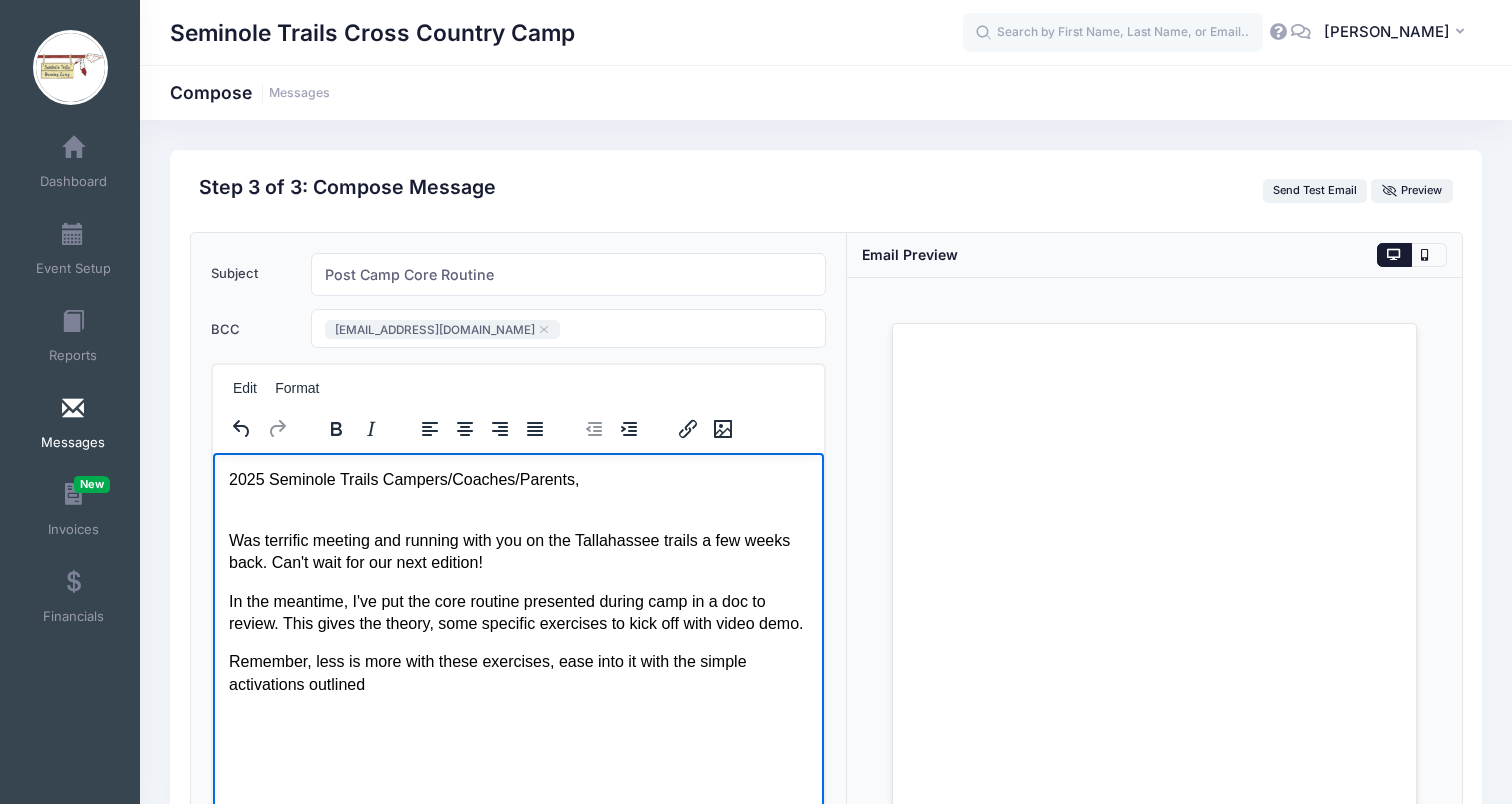click on "Remember, less is more with these exercises, ease into it with the simple activations outlined" at bounding box center (517, 672) 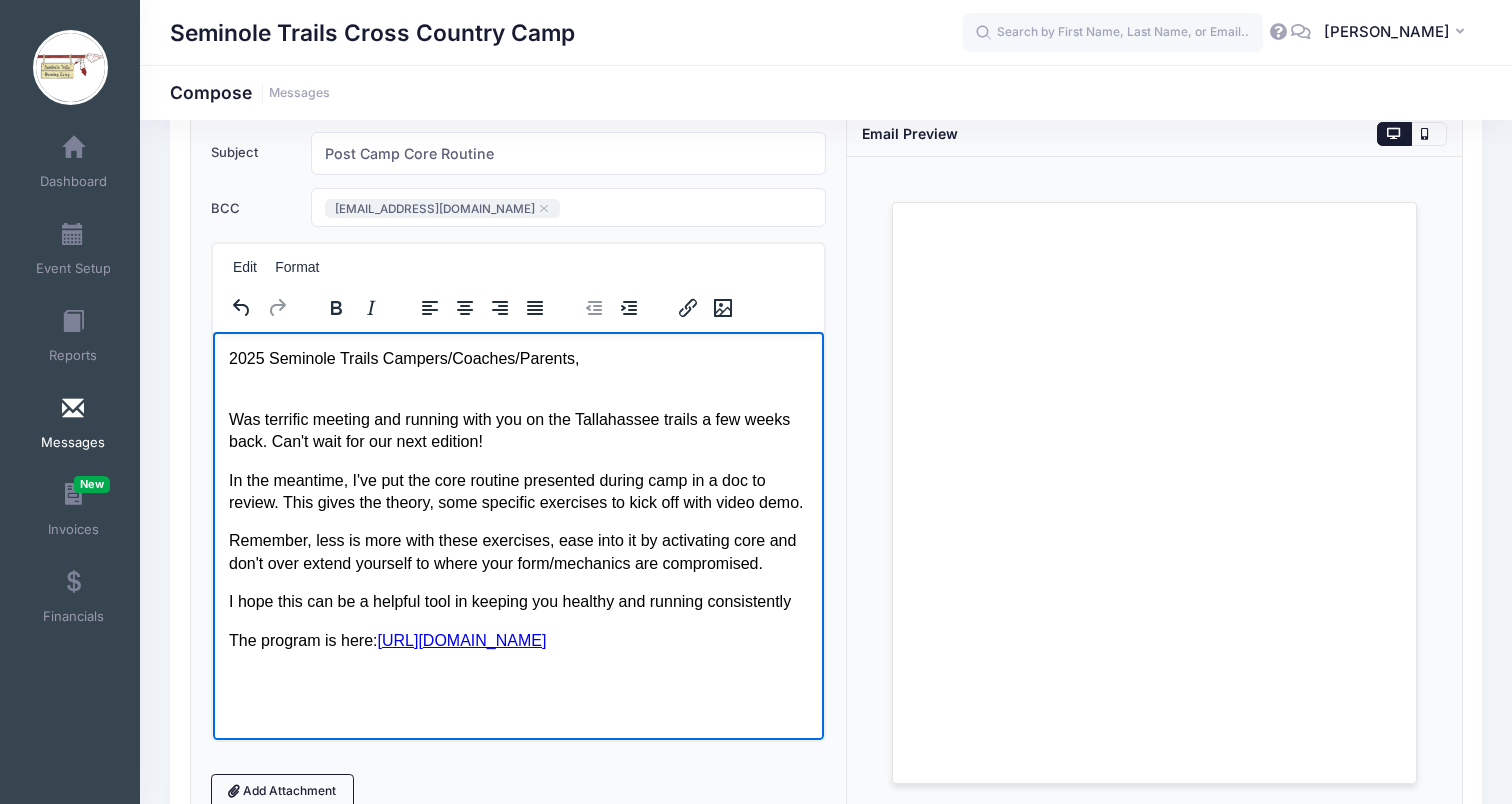 scroll, scrollTop: 49, scrollLeft: 0, axis: vertical 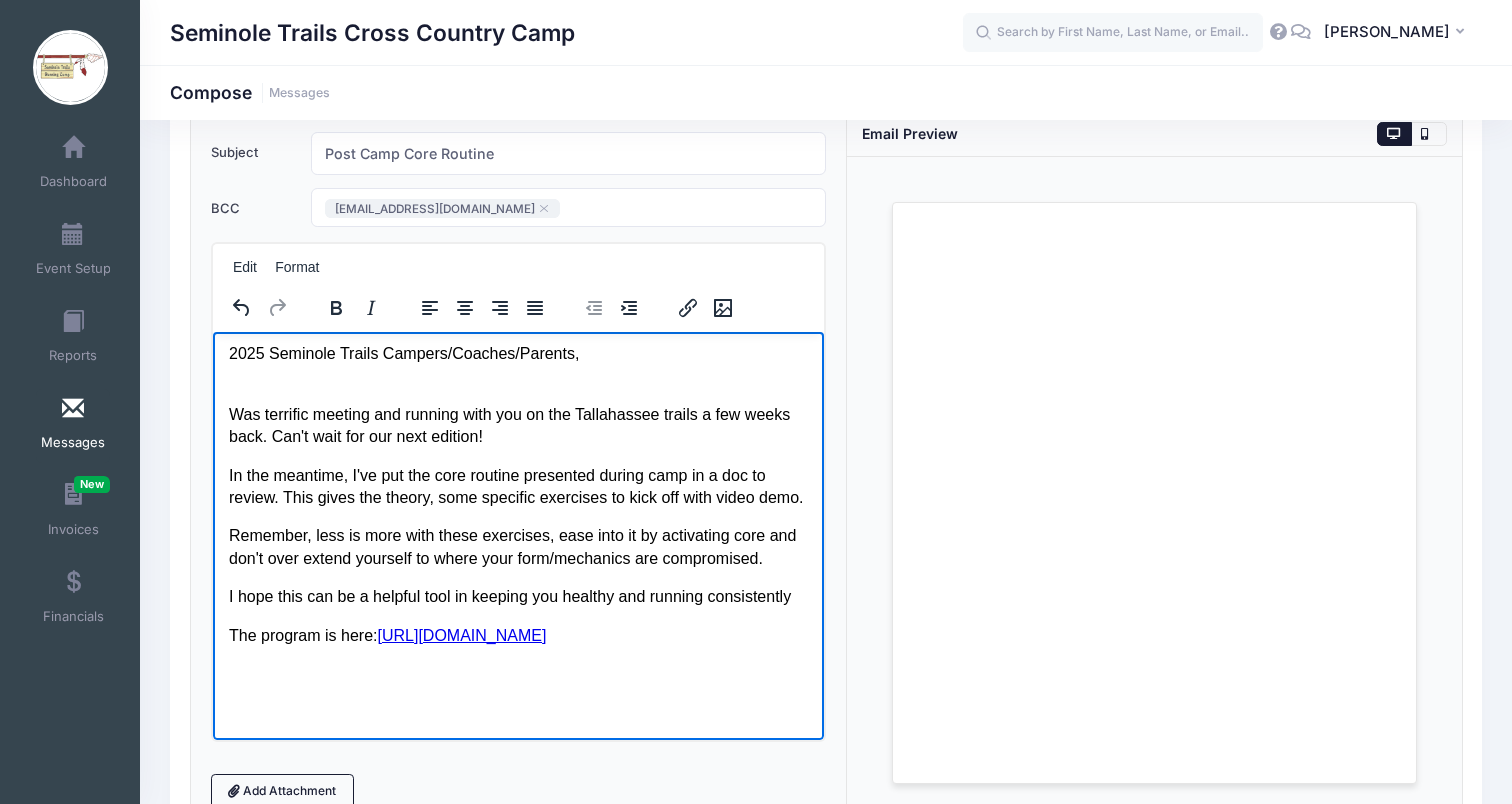 click on "The program is here:  https://docs.google.com/document/d/1l-aRSGgHjjjHaGZw04k96dFaNZa_mBpf7-519YoRM8Q/edit?tab=t.0" at bounding box center [517, 635] 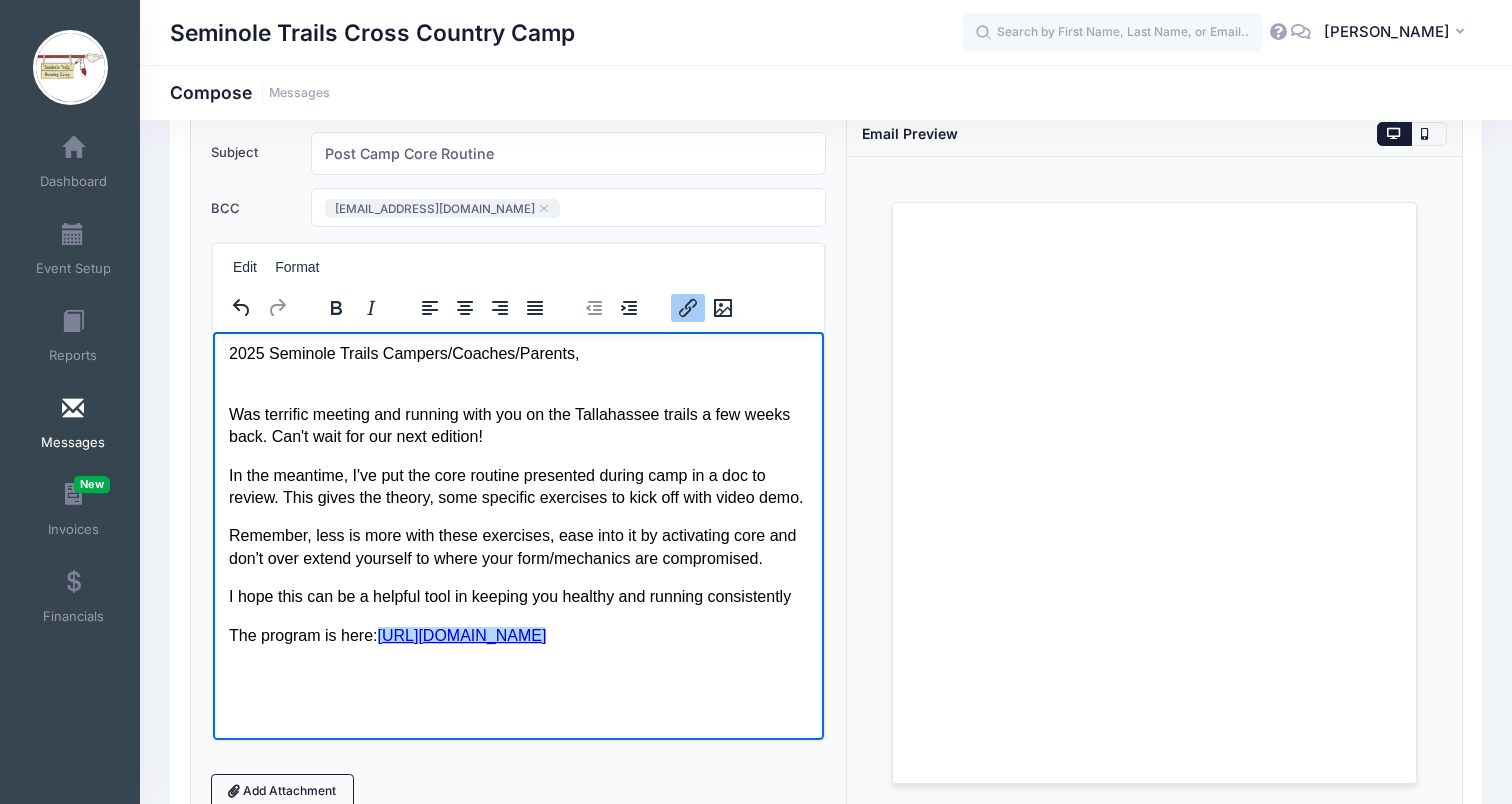 click on "The program is here:  https://docs.google.com/document/d/1l-aRSGgHjjjHaGZw04k96dFaNZa_mBpf7-519YoRM8Q/edit?tab=t.0" at bounding box center (517, 635) 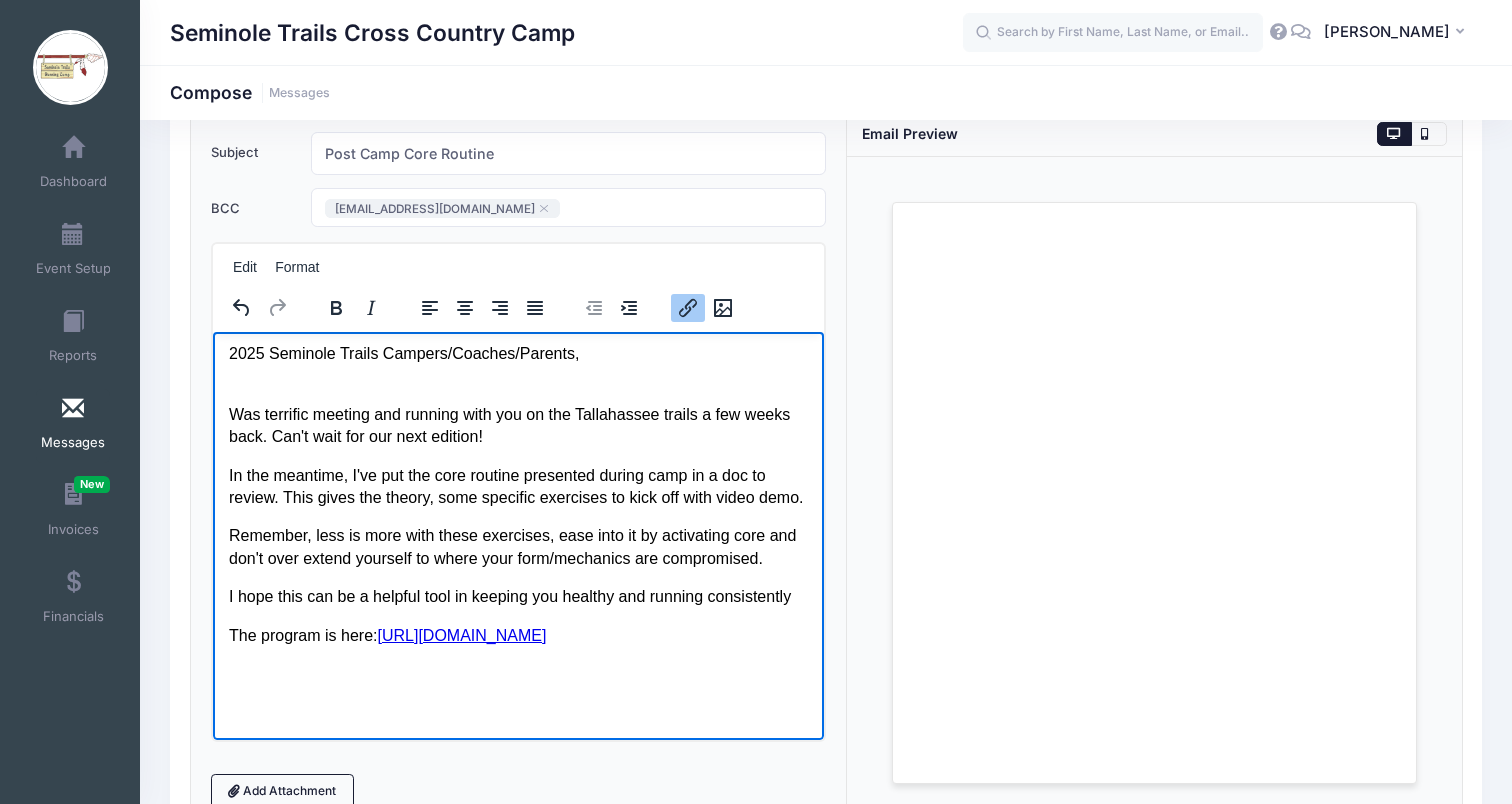 click on "2025 Seminole Trails Campers/Coaches/Parents, Was terrific meeting and running with you on the Tallahassee trails a few weeks back. Can't wait for our next edition! In the meantime, I've put the core routine presented during camp in a doc to review. This gives the theory, some specific exercises to kick off with video demo. Remember, less is more with these exercises, ease into it by activating core and don't over extend yourself to where your form/mechanics are compromised. I hope this can be a helpful tool in keeping you healthy and running consistently The program is here:  https://docs.google.com/document/d/1l-aRSGgHjjjHaGZw04k96dFaNZa_mBpf7-519YoRM8Q/edit?tab=t.0" at bounding box center (517, 532) 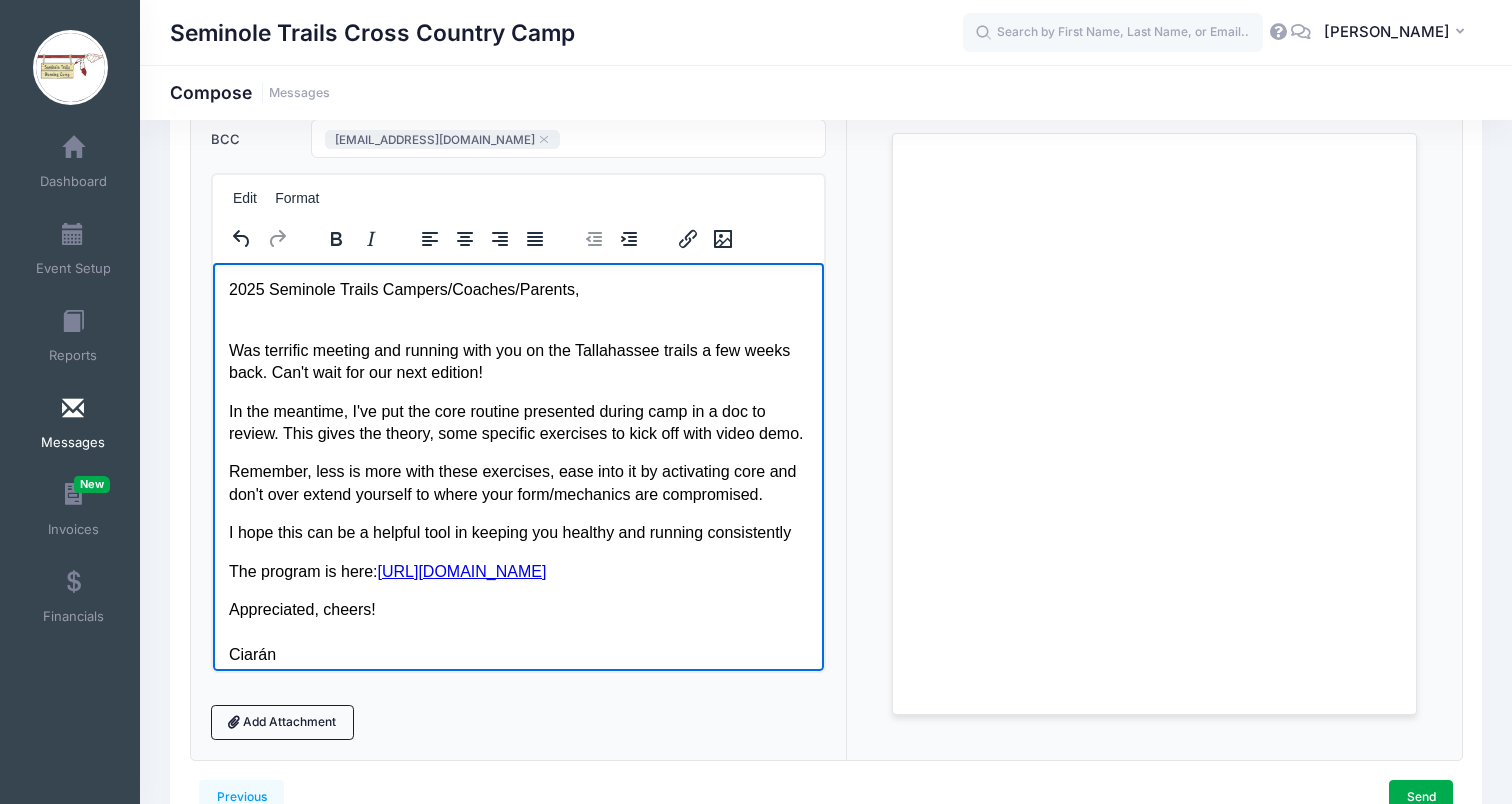 scroll, scrollTop: 302, scrollLeft: 0, axis: vertical 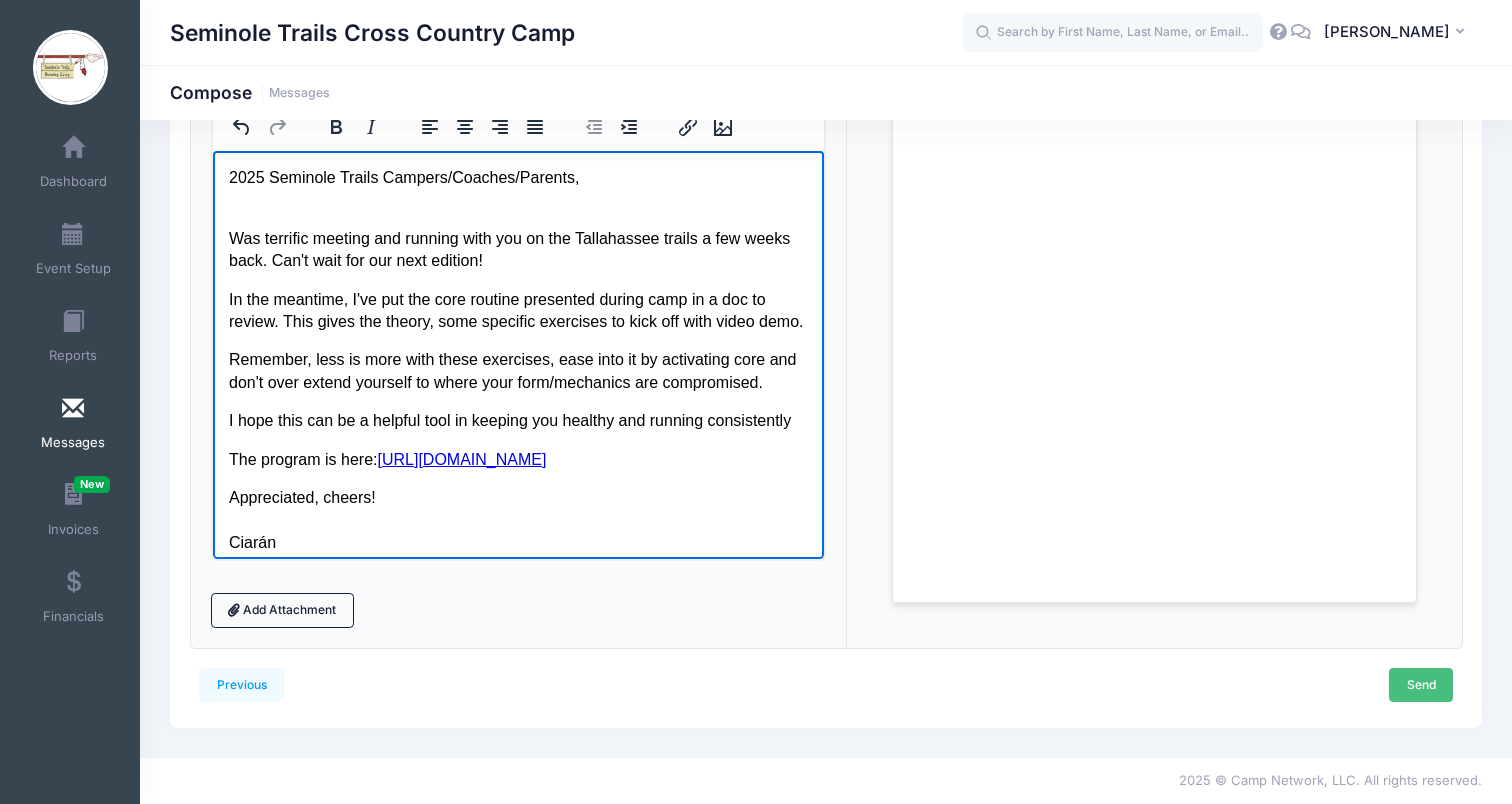 click on "Send" at bounding box center [1421, 685] 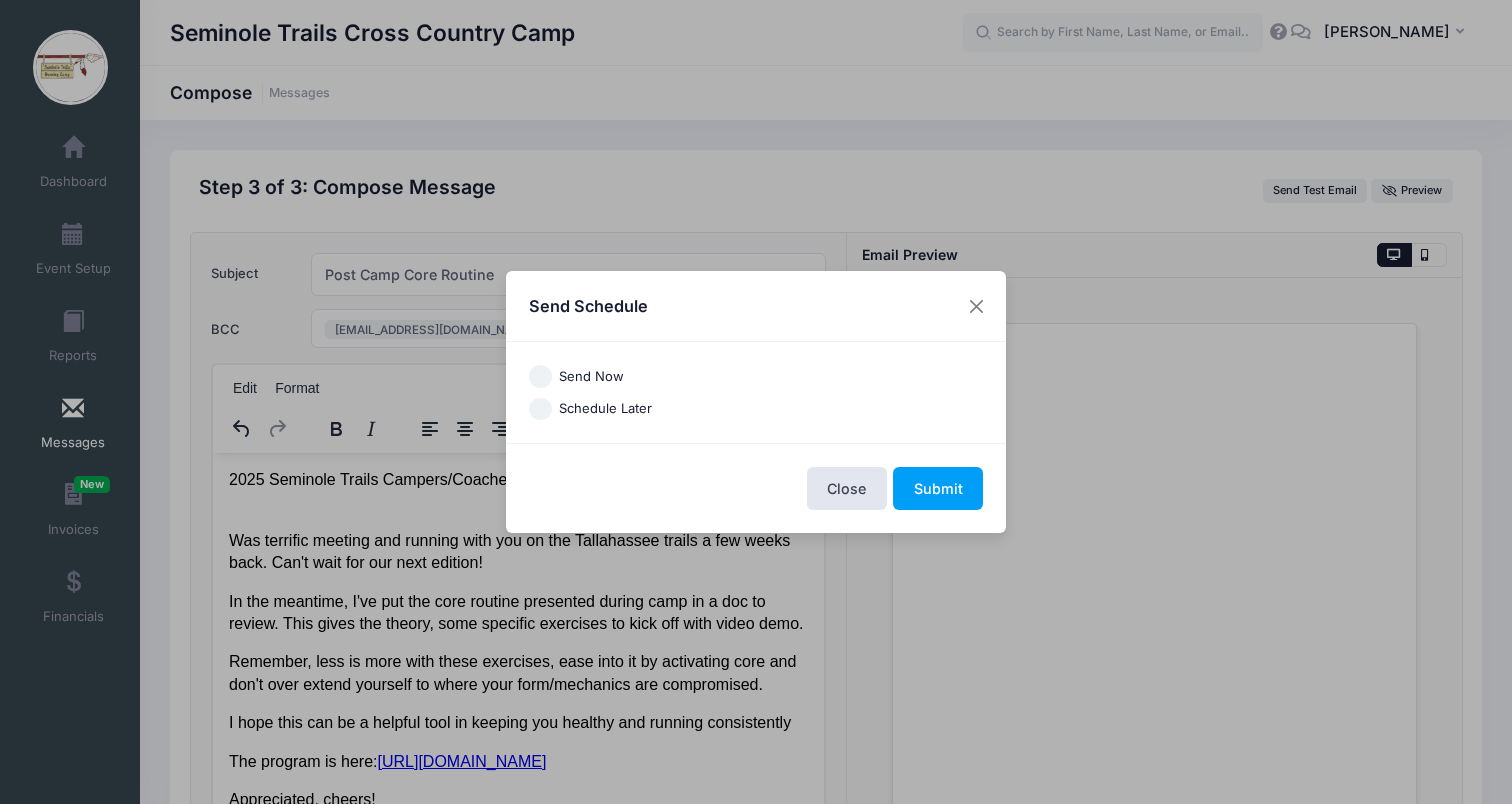 click on "Send Now" at bounding box center (756, 376) 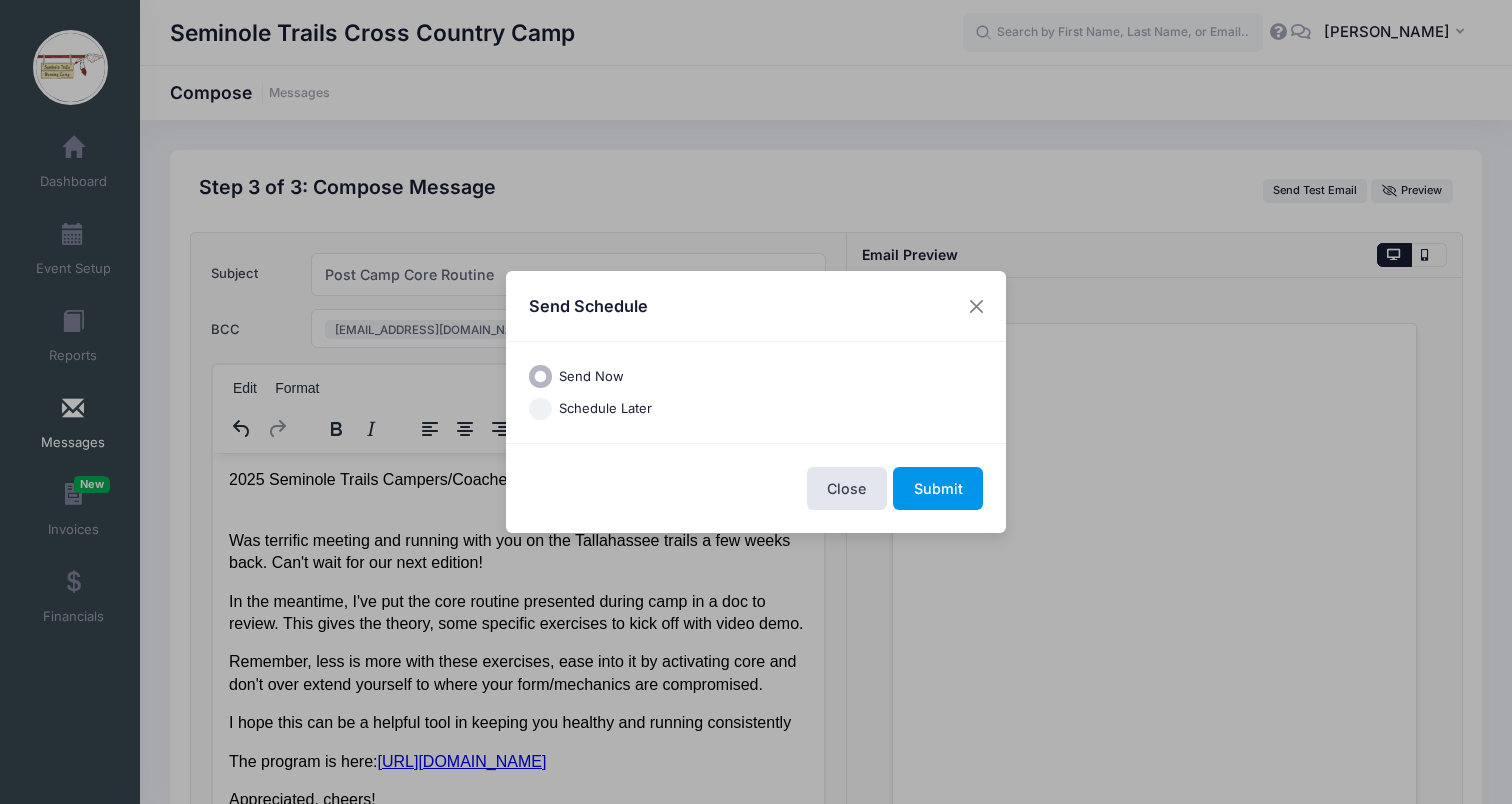click on "Submit" at bounding box center [938, 488] 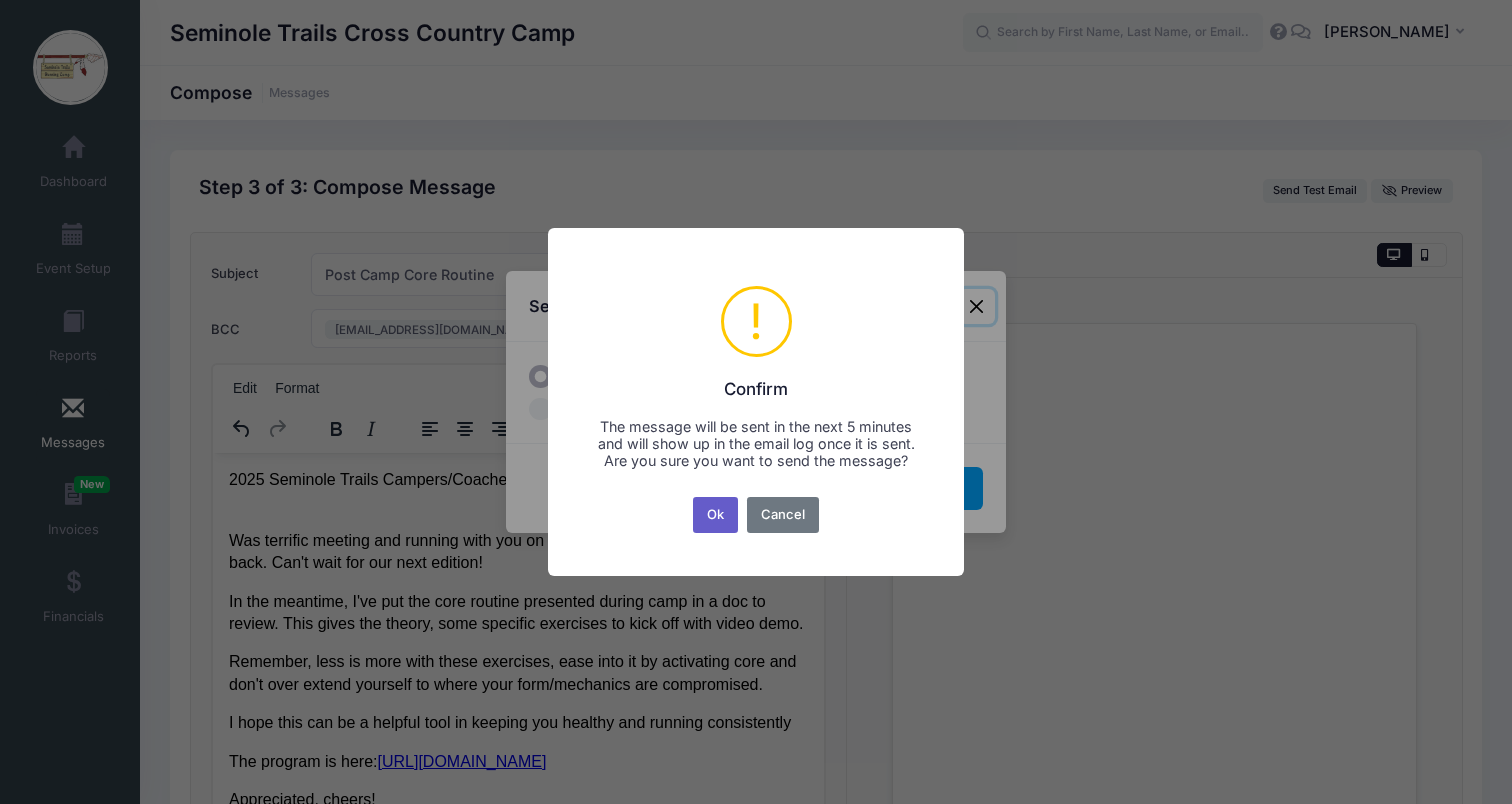 click on "Ok" at bounding box center [716, 515] 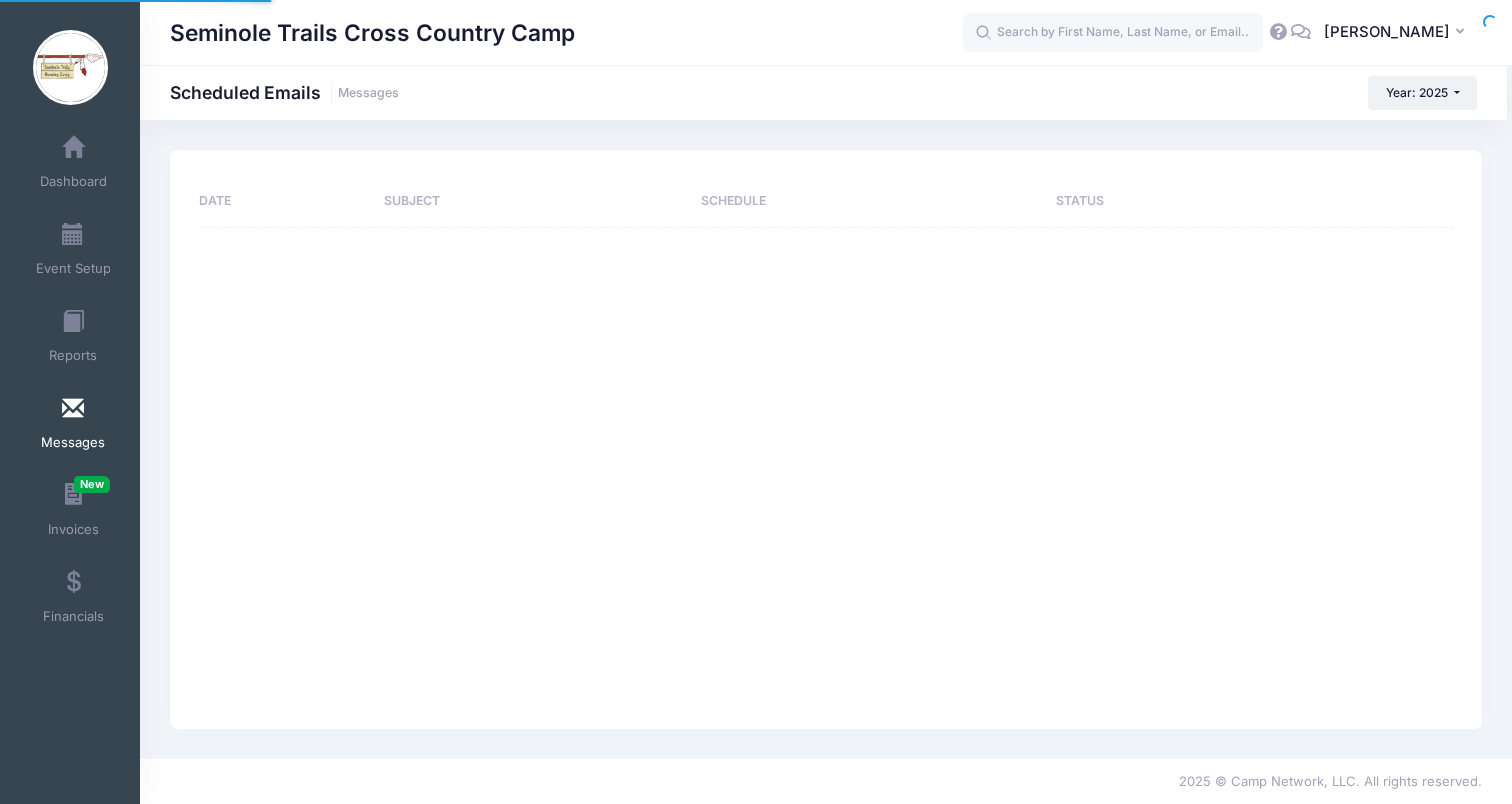 scroll, scrollTop: 0, scrollLeft: 0, axis: both 